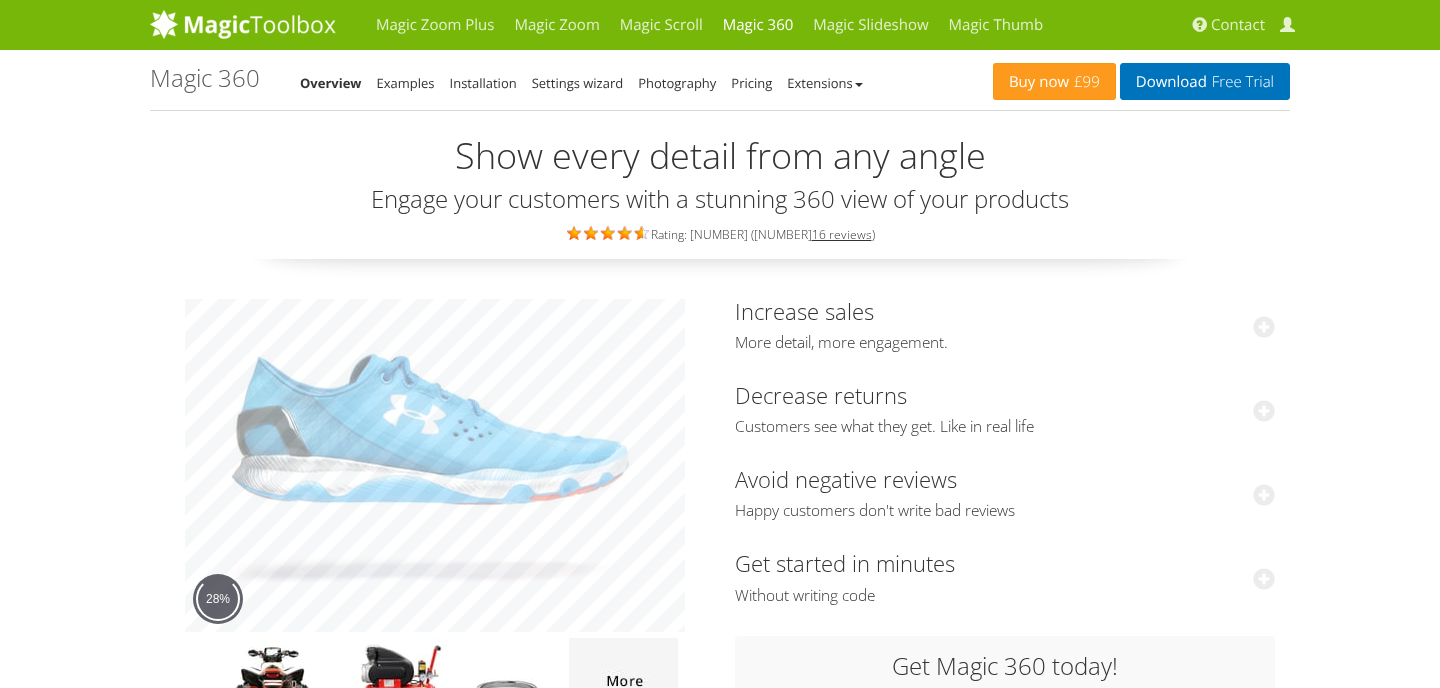 scroll, scrollTop: 0, scrollLeft: 0, axis: both 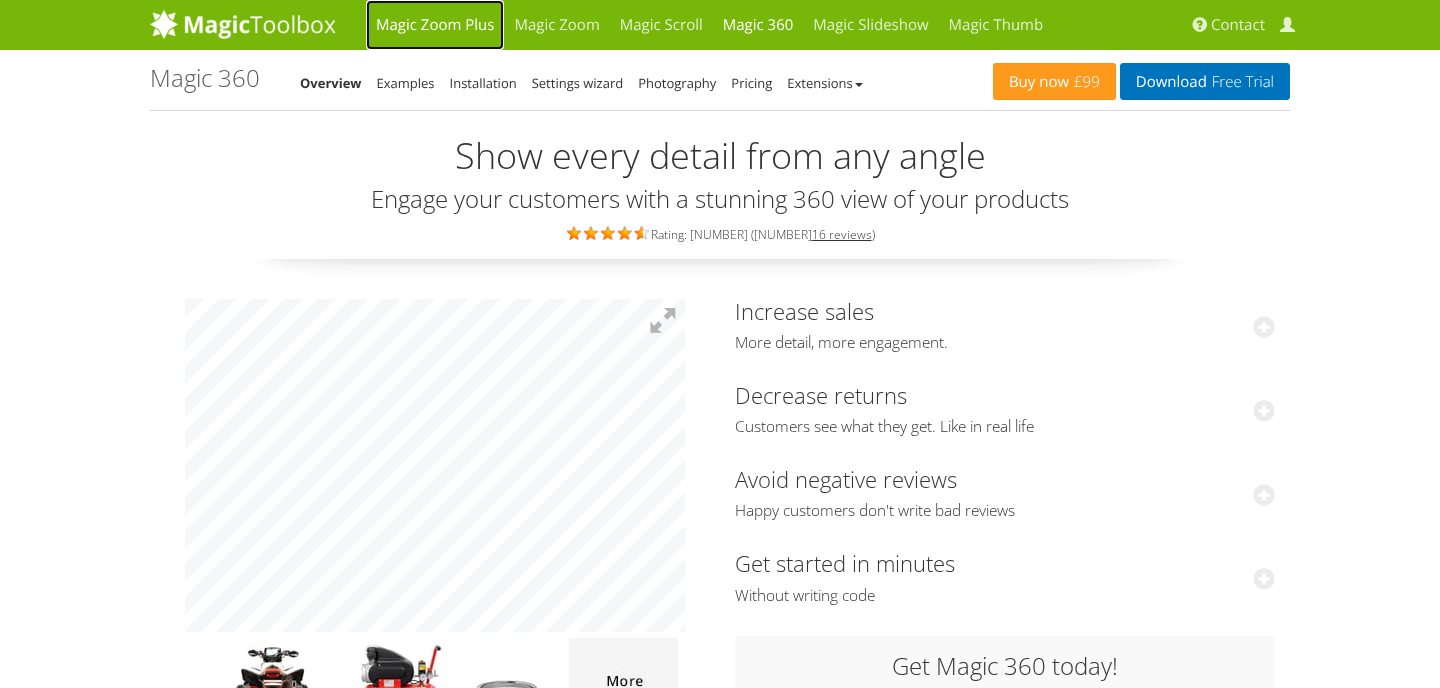 click on "Magic Zoom Plus" at bounding box center (435, 25) 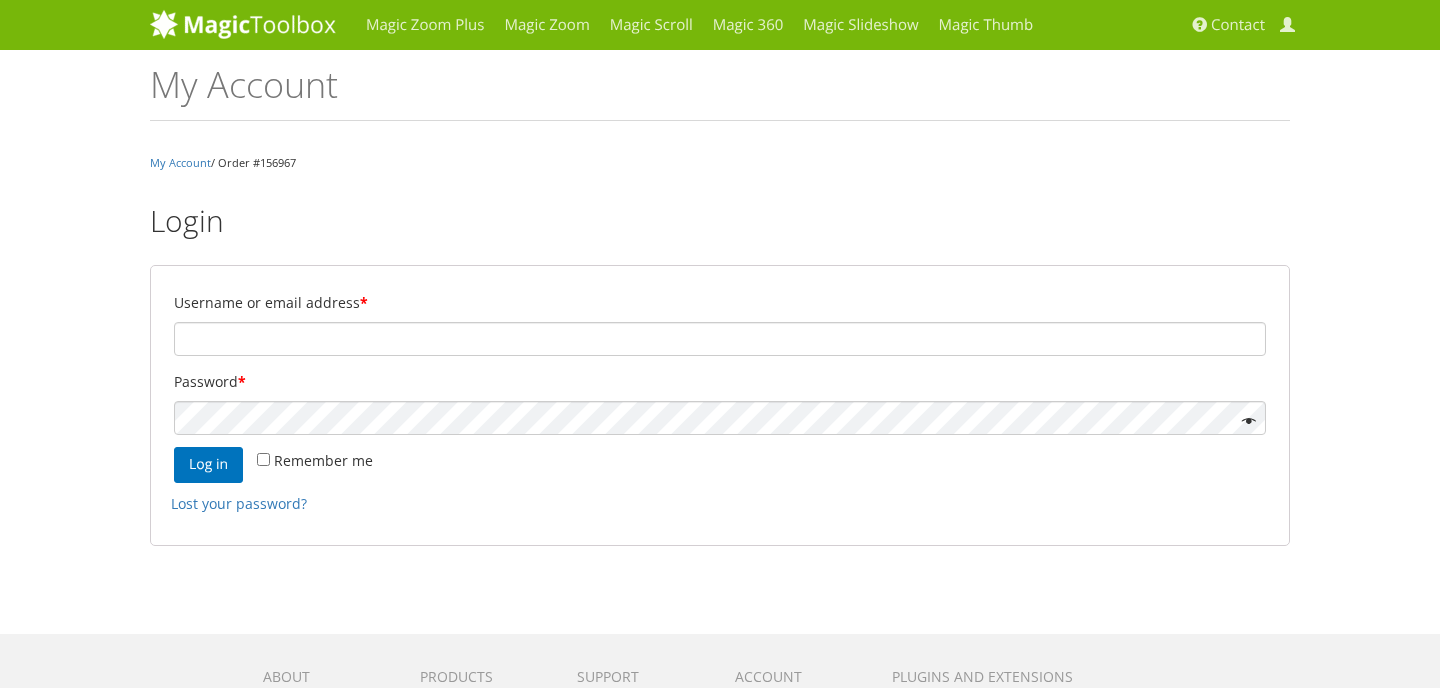 scroll, scrollTop: 0, scrollLeft: 0, axis: both 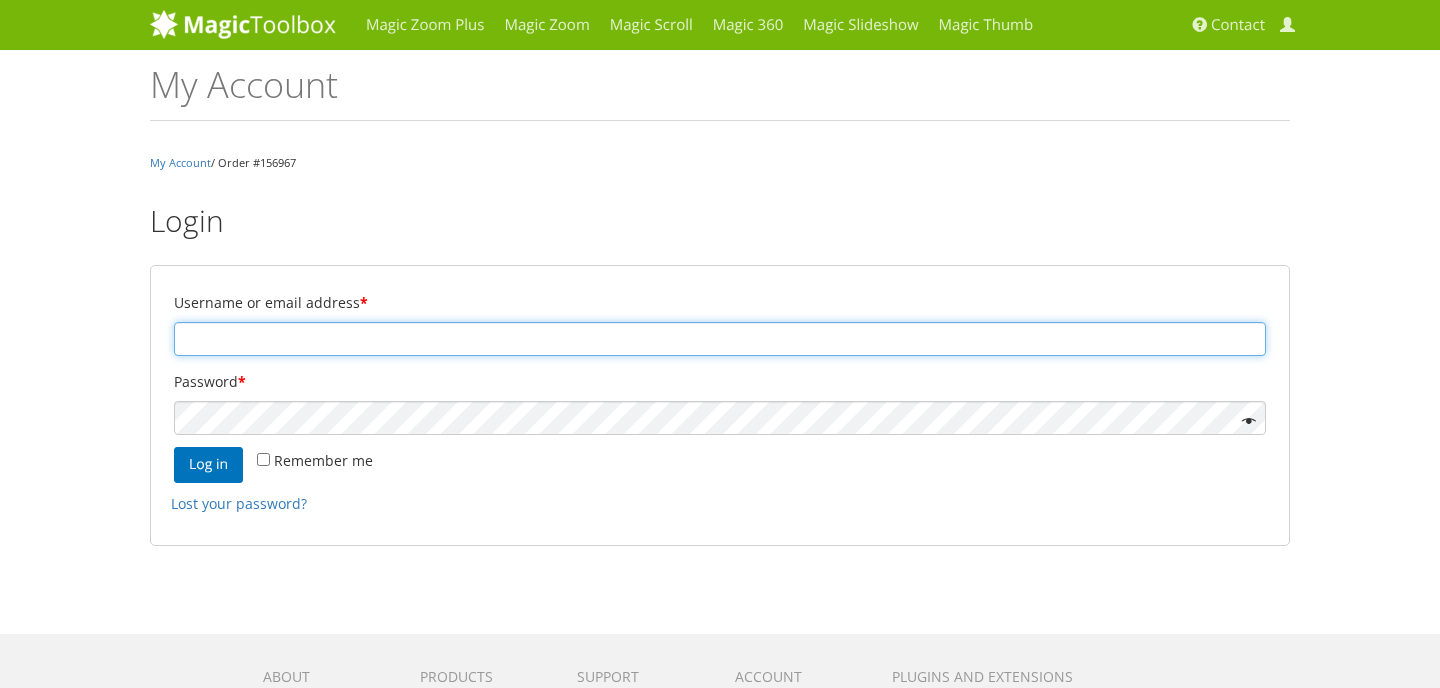click on "Username or email address  *" at bounding box center (720, 339) 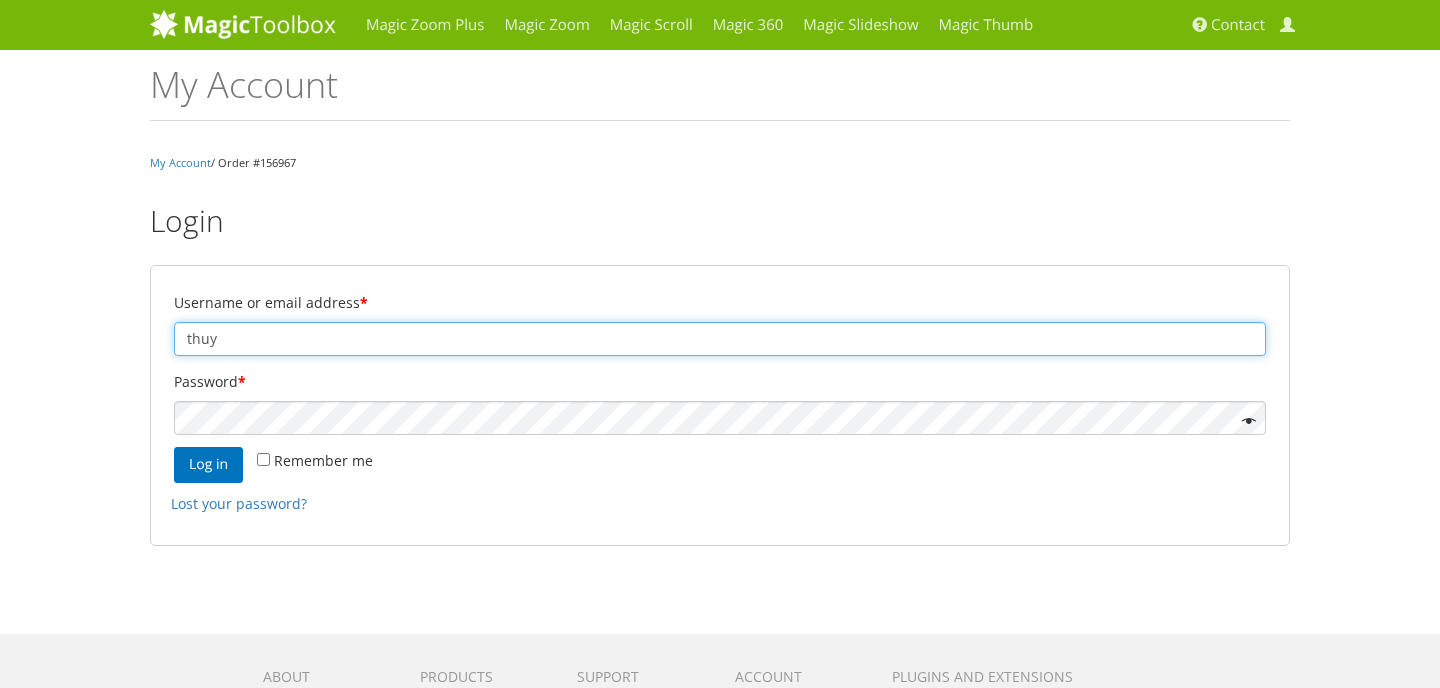 type on "[EMAIL]" 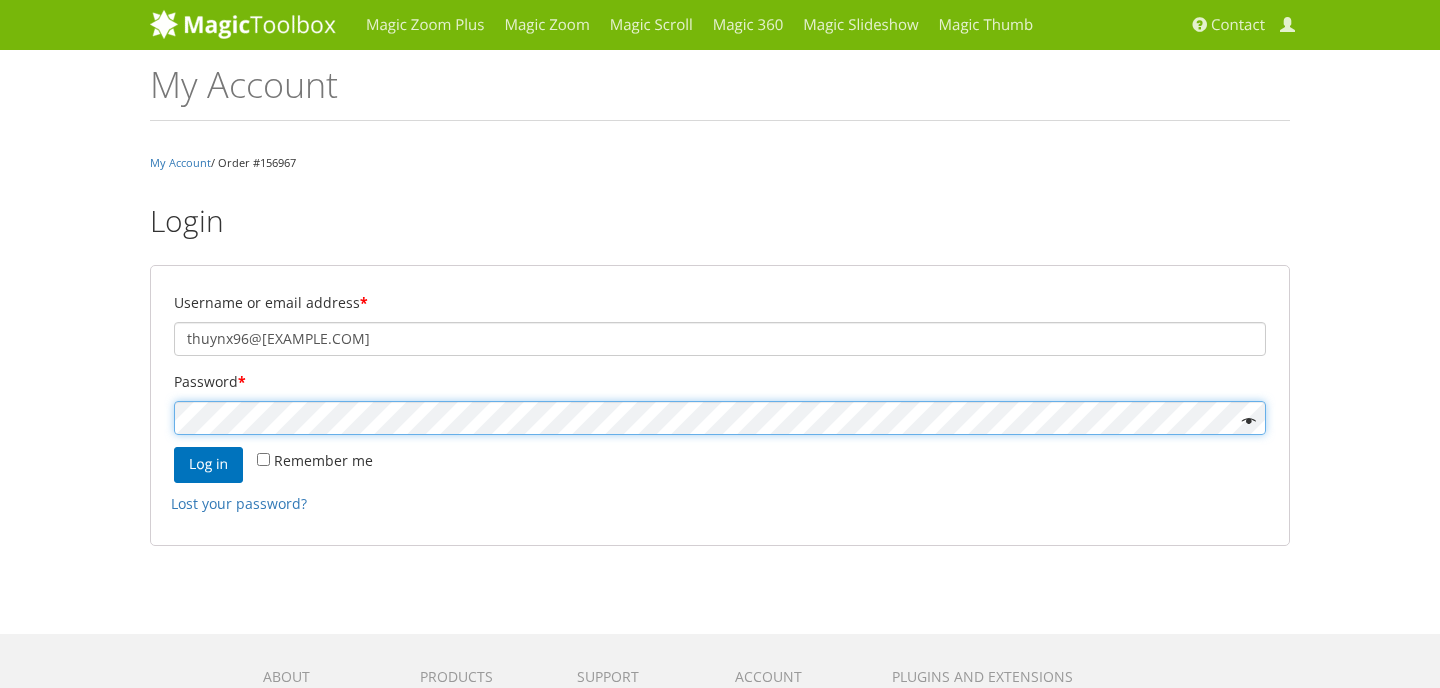click on "Log in" at bounding box center (208, 465) 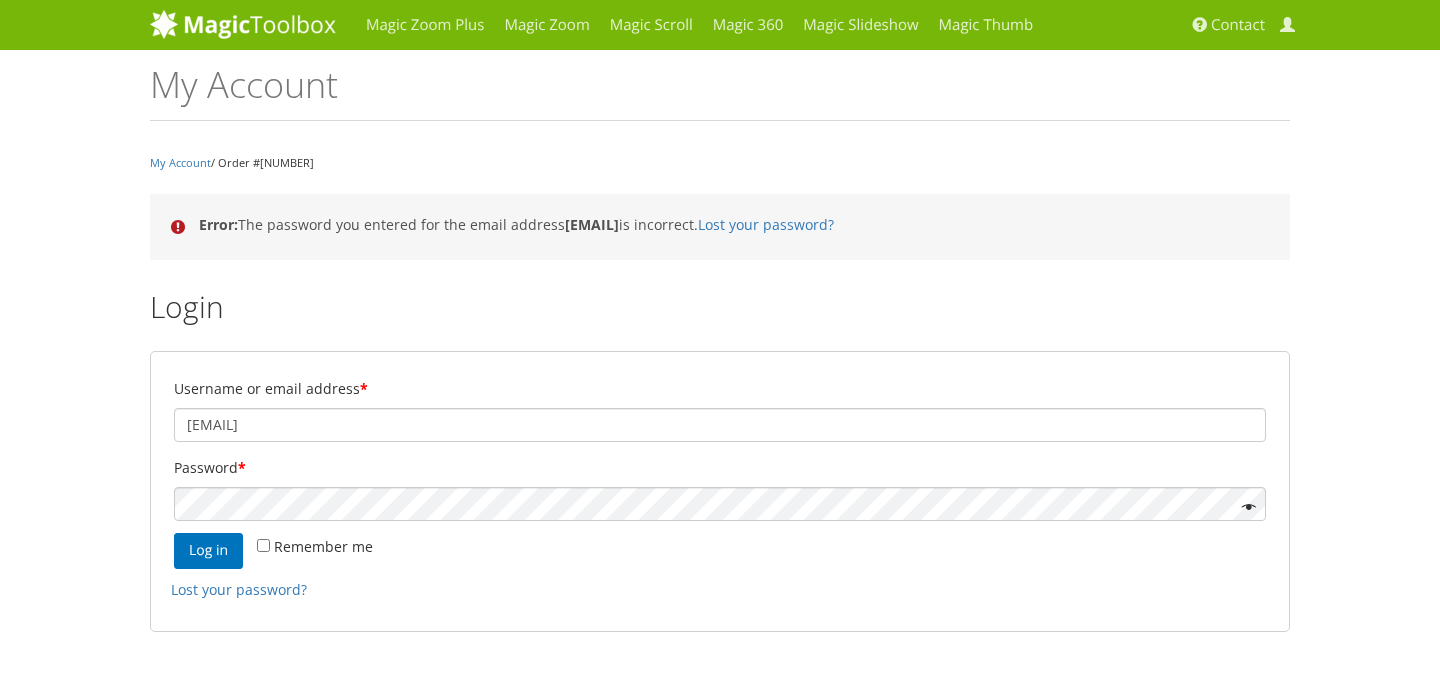 scroll, scrollTop: 0, scrollLeft: 0, axis: both 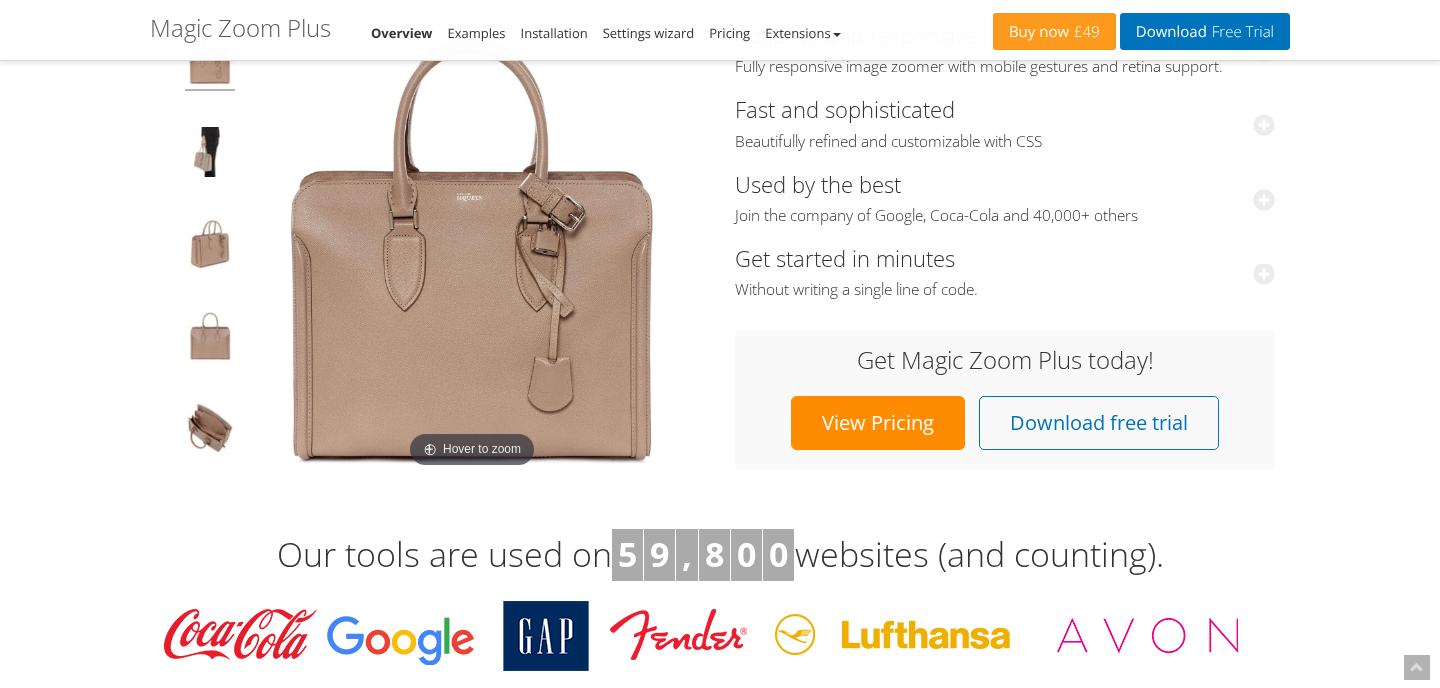 click on "View Pricing" at bounding box center [878, 423] 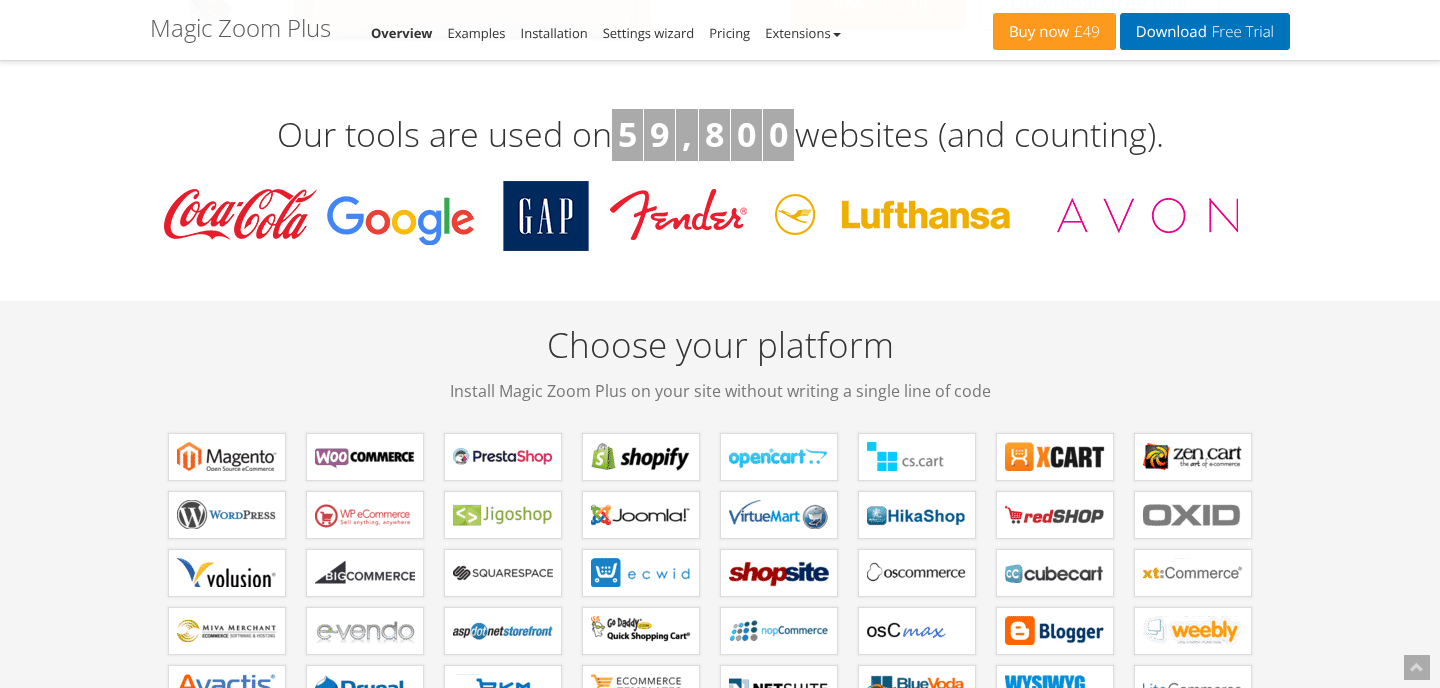 scroll, scrollTop: 657, scrollLeft: 0, axis: vertical 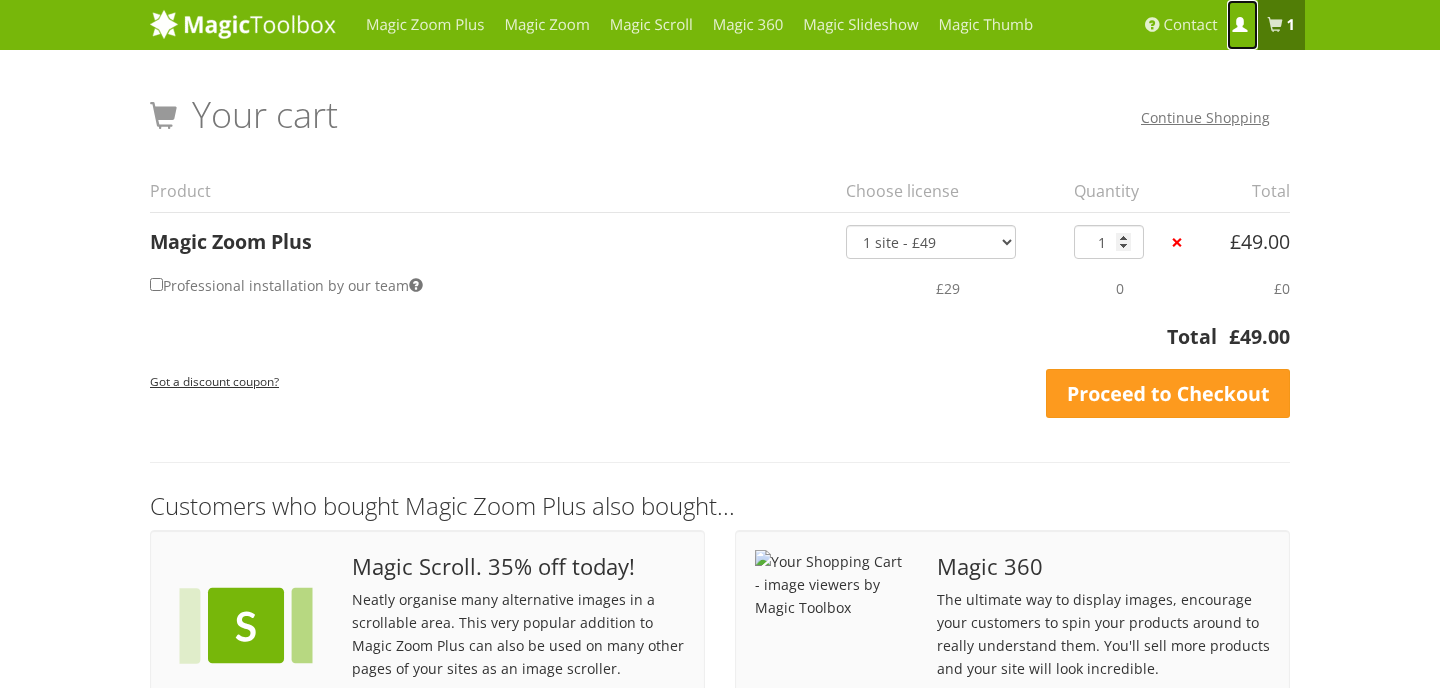 click at bounding box center [1239, 25] 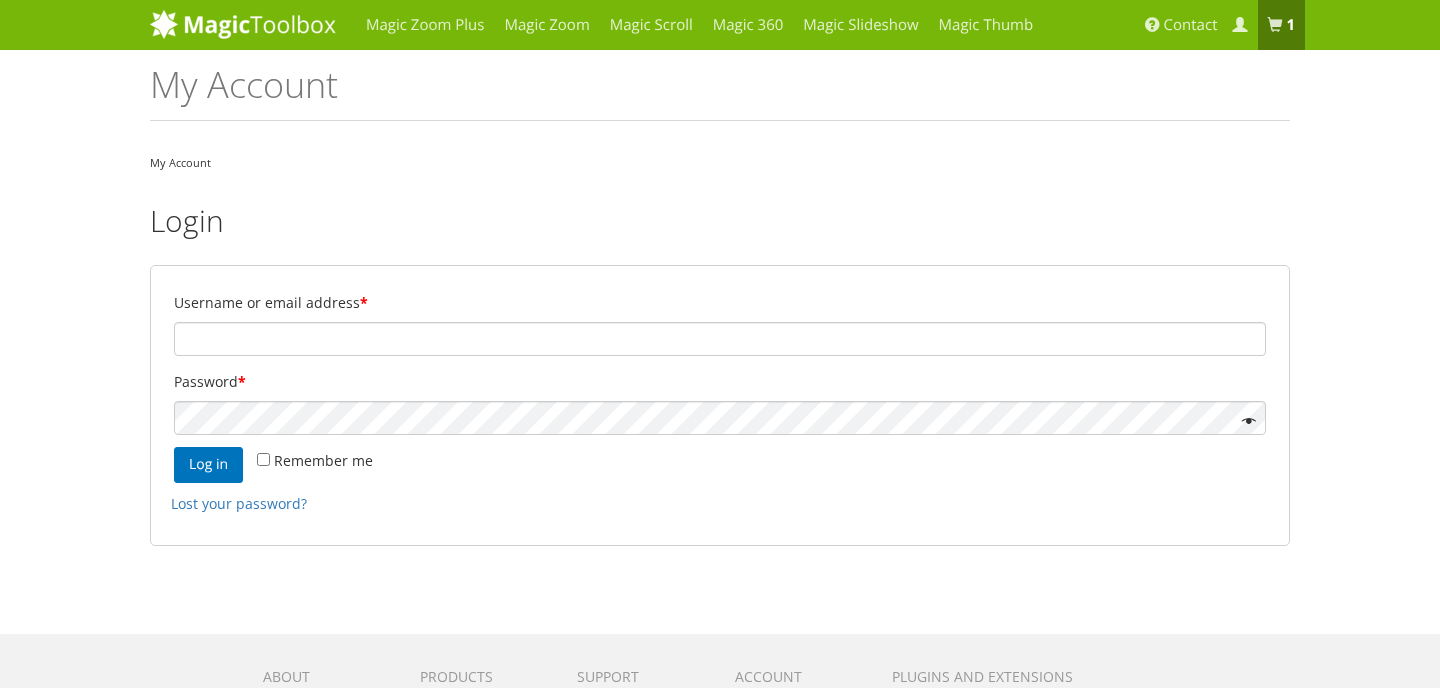 scroll, scrollTop: 0, scrollLeft: 0, axis: both 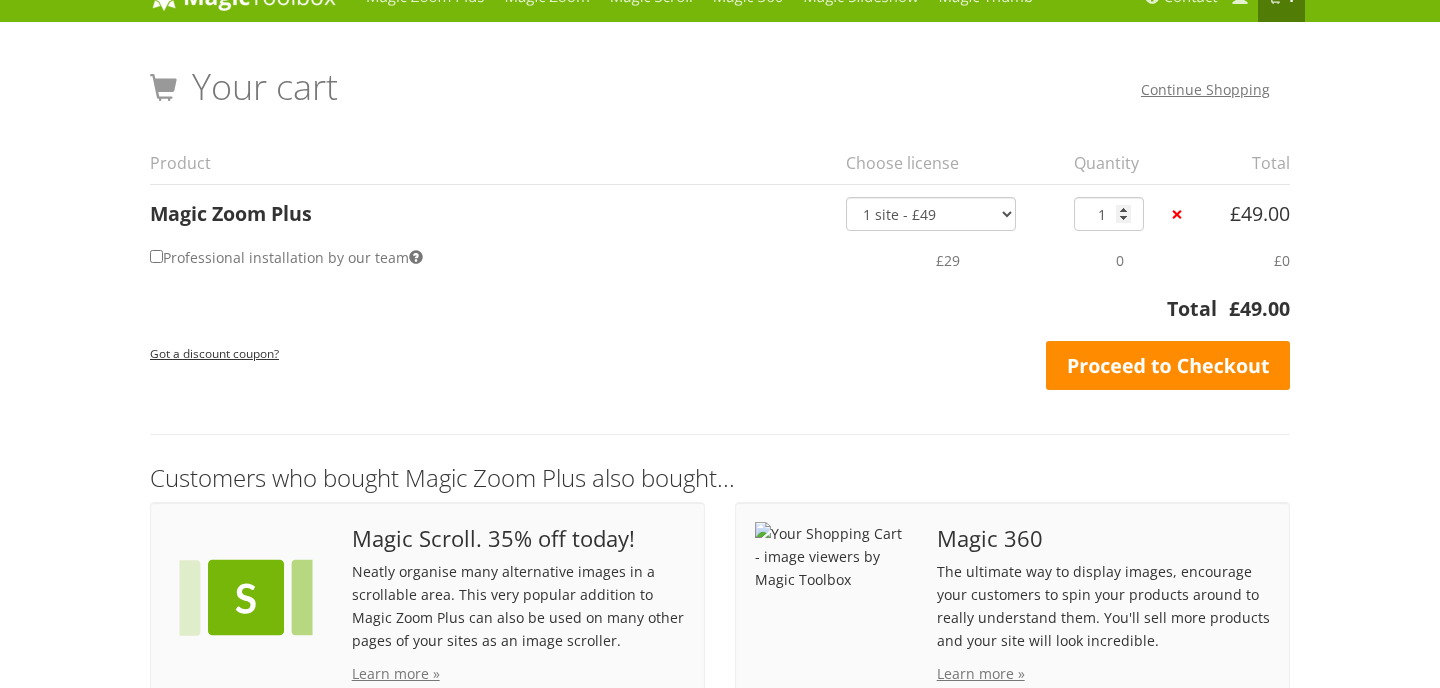 click on "Proceed to Checkout" at bounding box center [1168, 366] 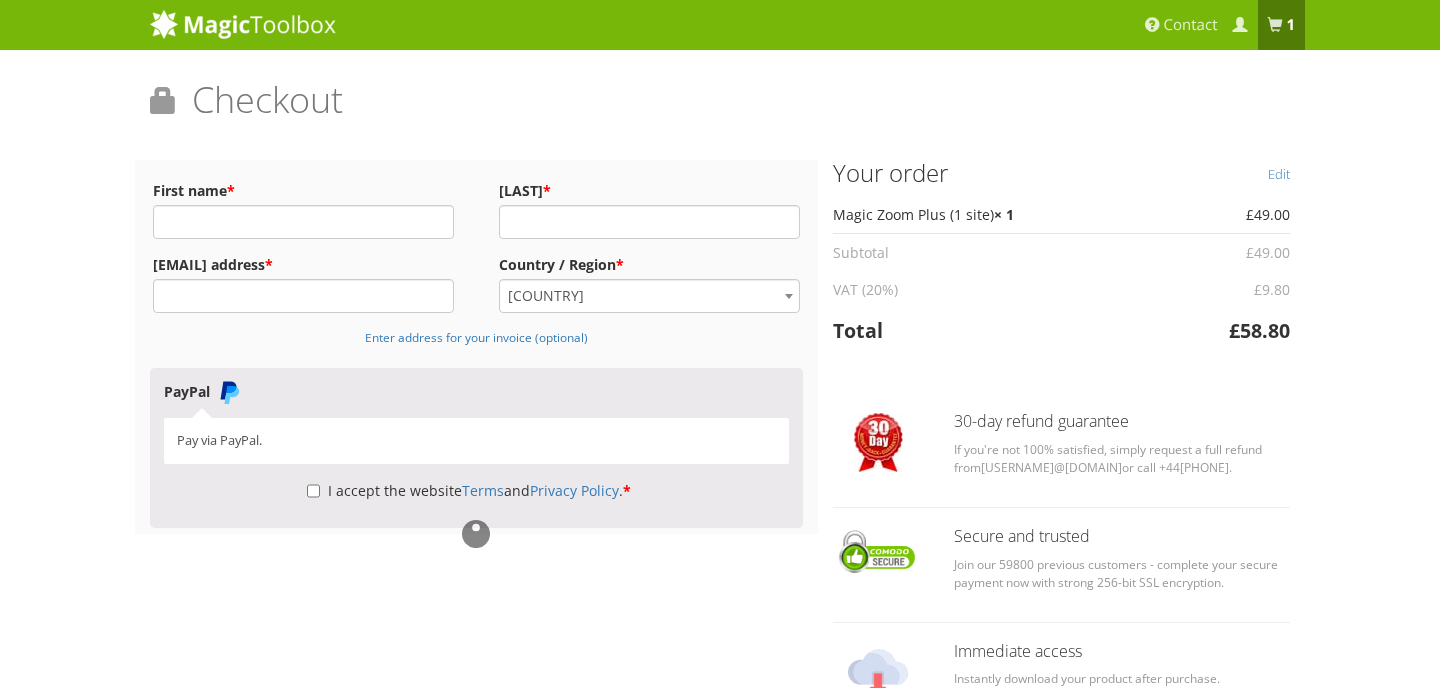 scroll, scrollTop: 0, scrollLeft: 0, axis: both 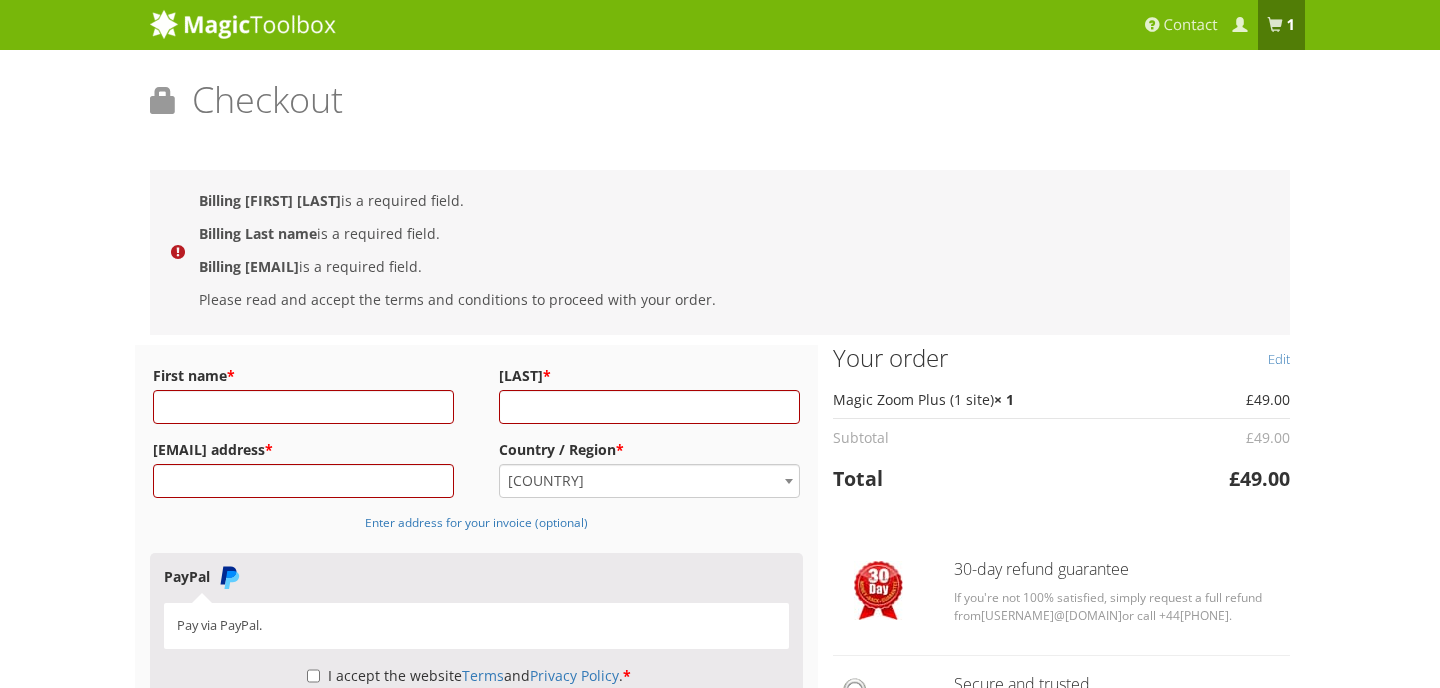 click on "First name  *" at bounding box center [303, 376] 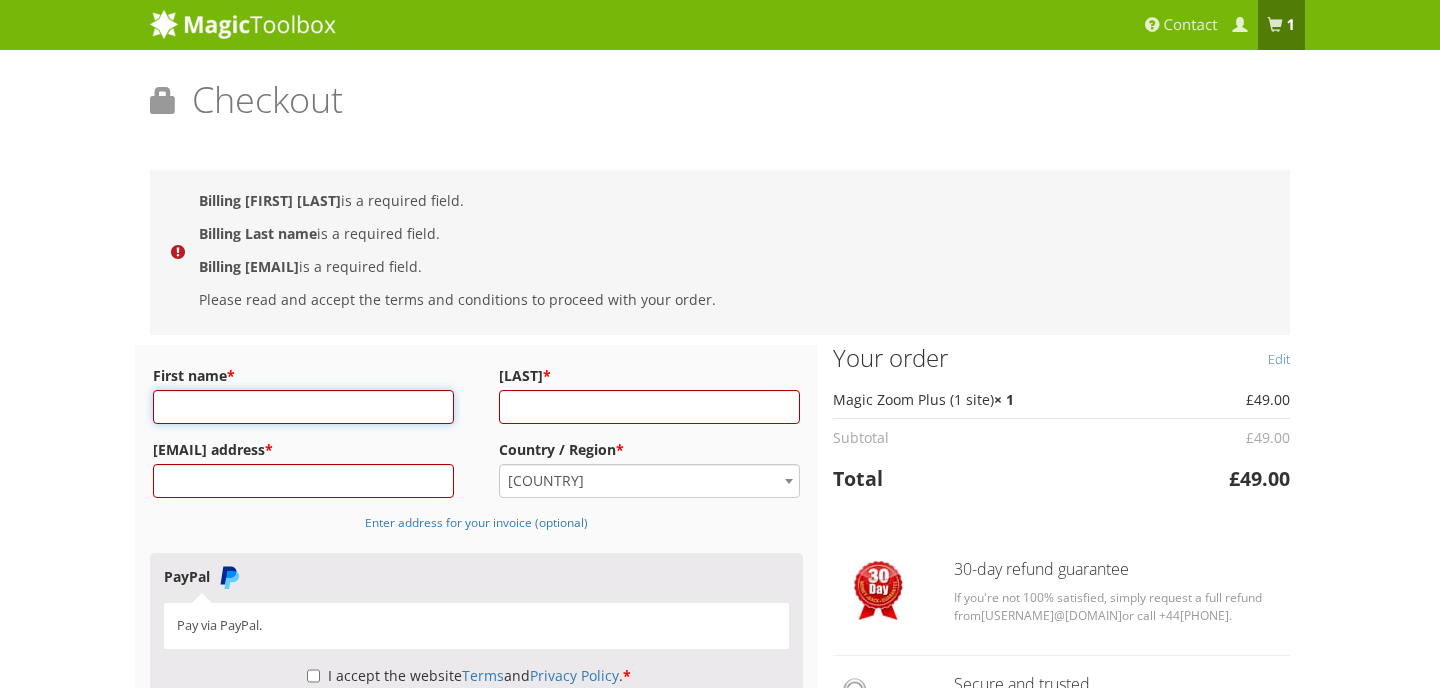 click on "First name  *" at bounding box center [303, 407] 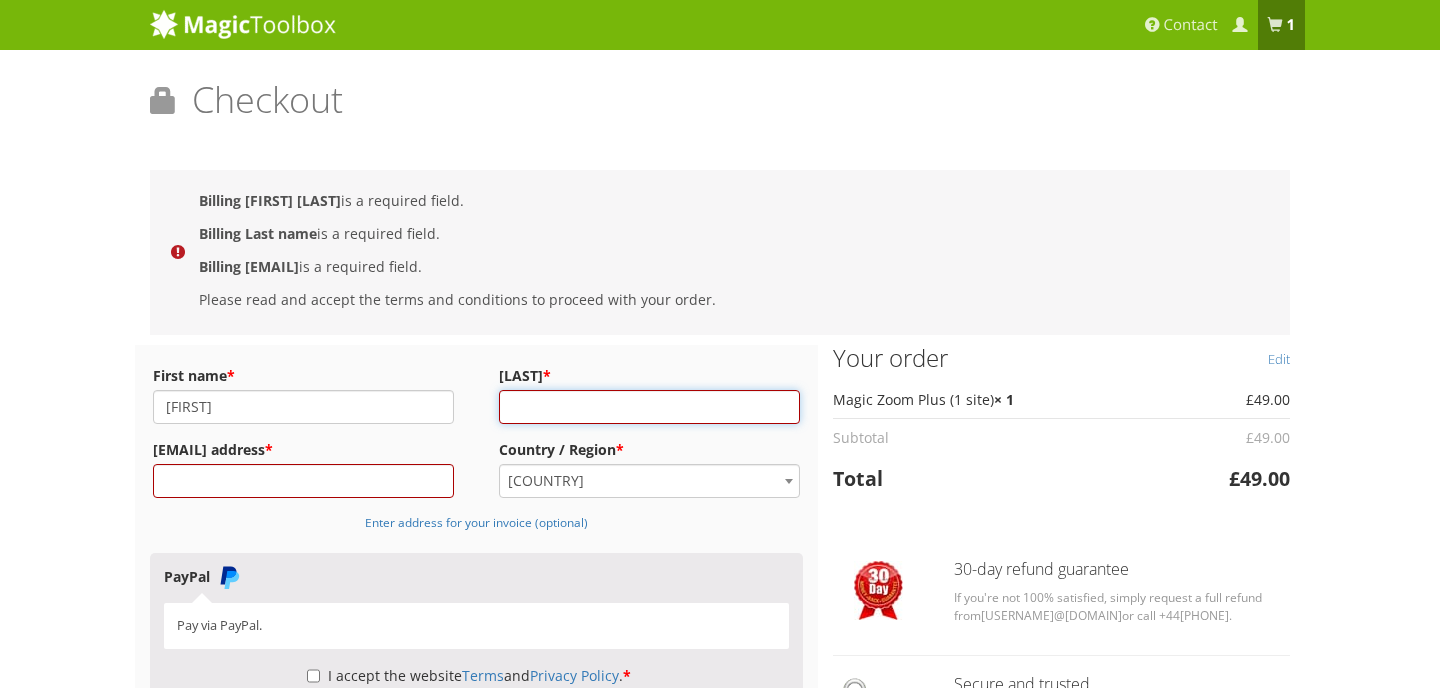 click on "Last name  *" at bounding box center [649, 407] 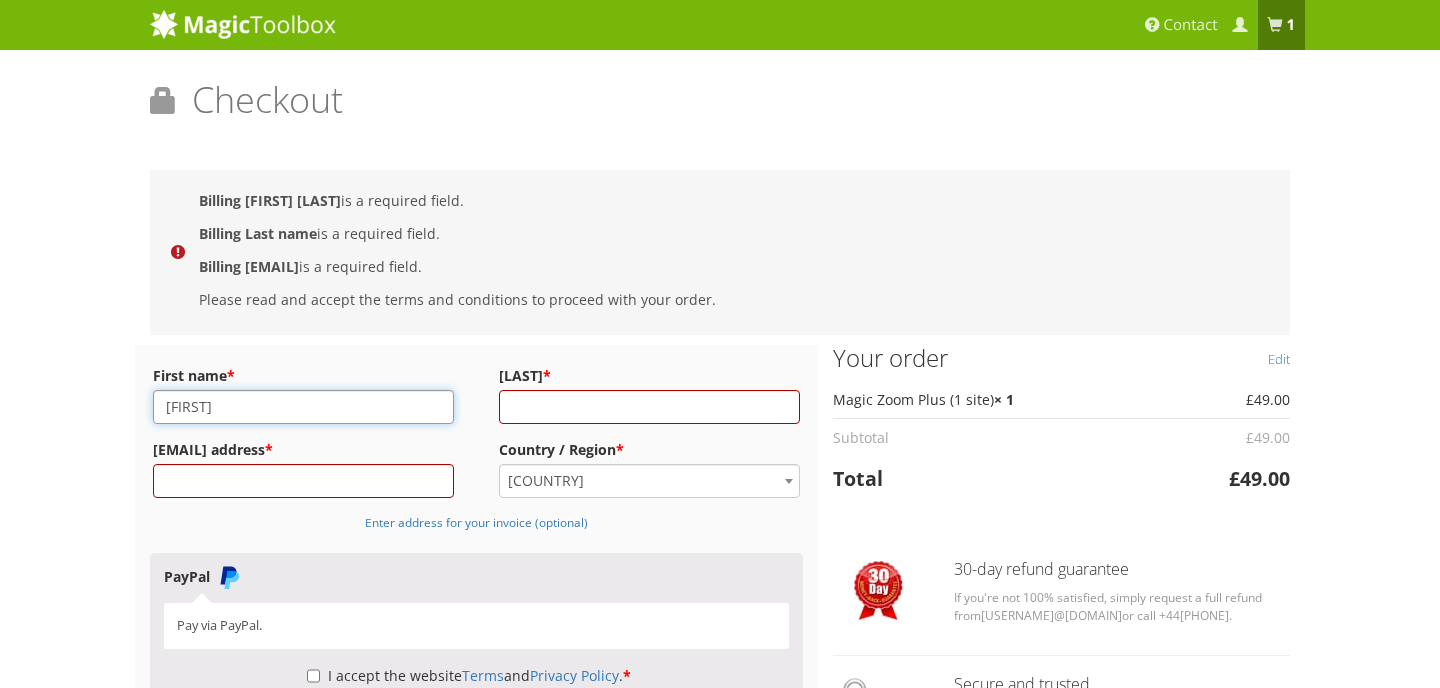 click on "Thuy" at bounding box center (303, 407) 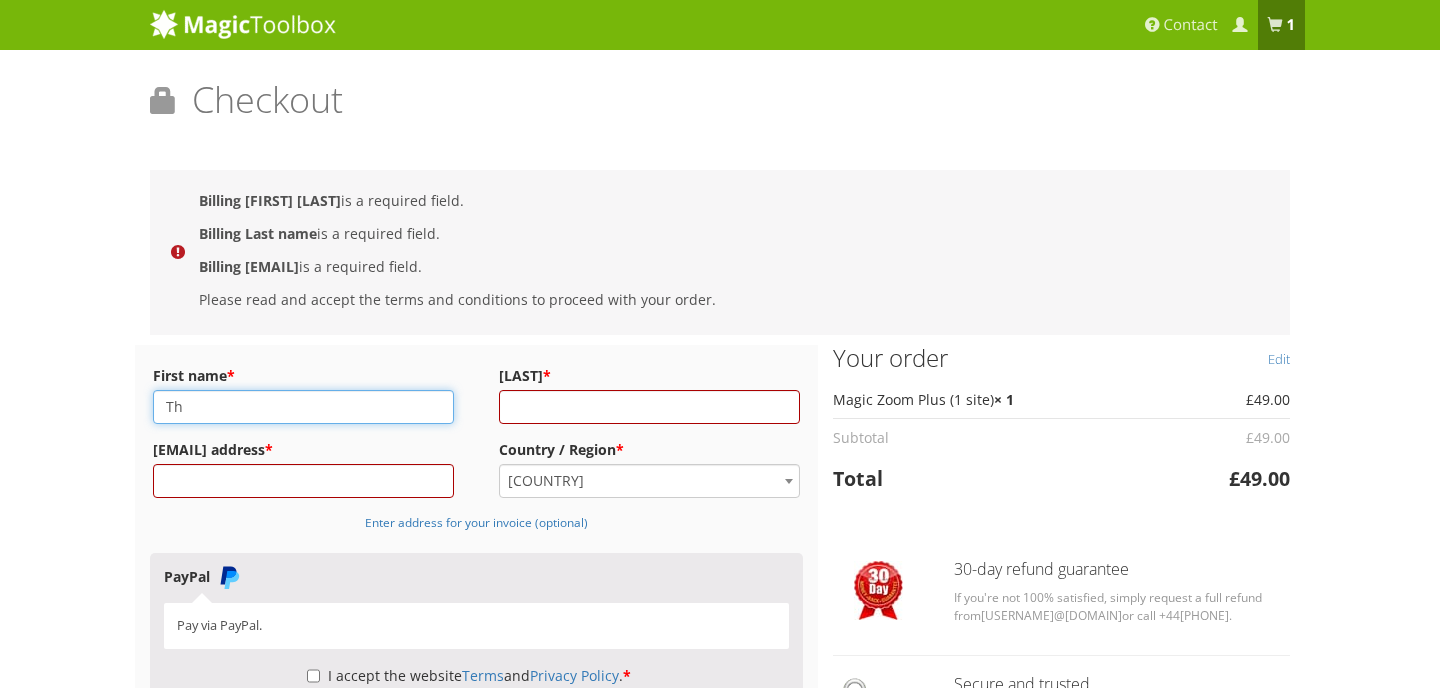 type on "T" 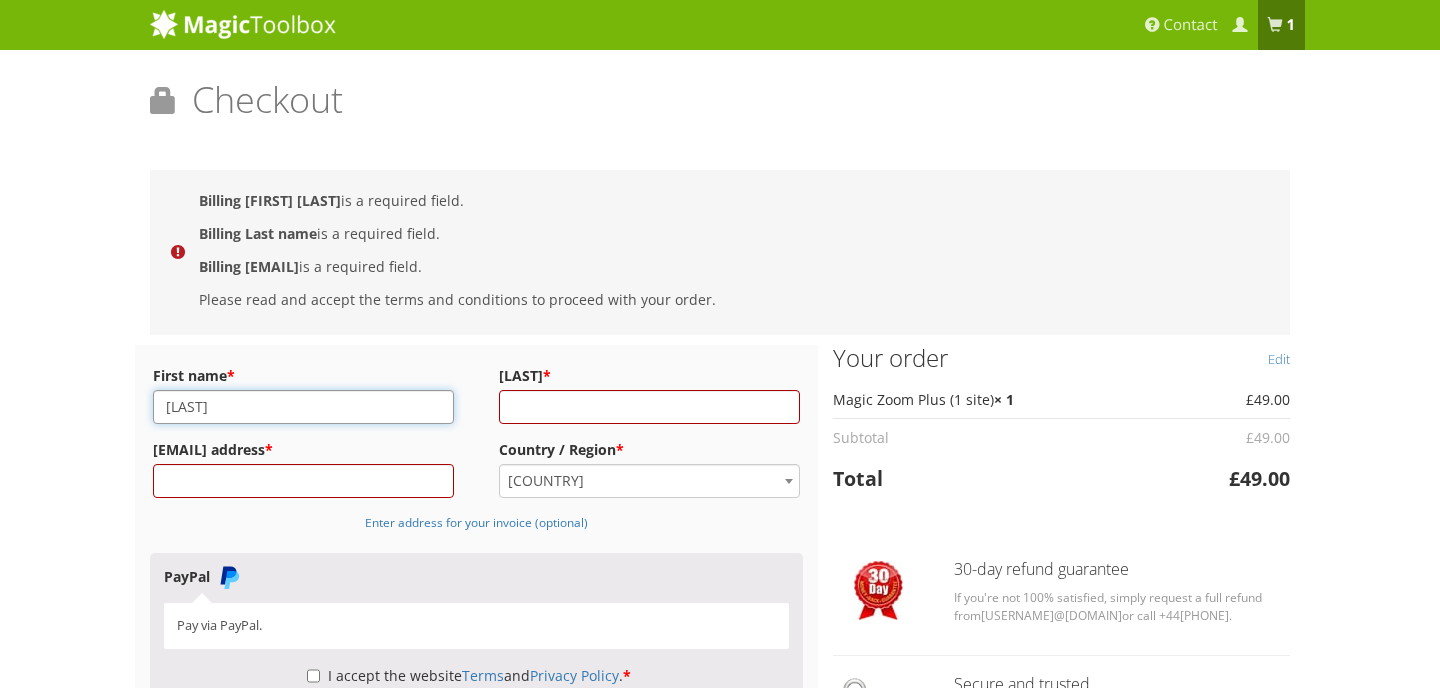 click on "Nguyen" at bounding box center (303, 407) 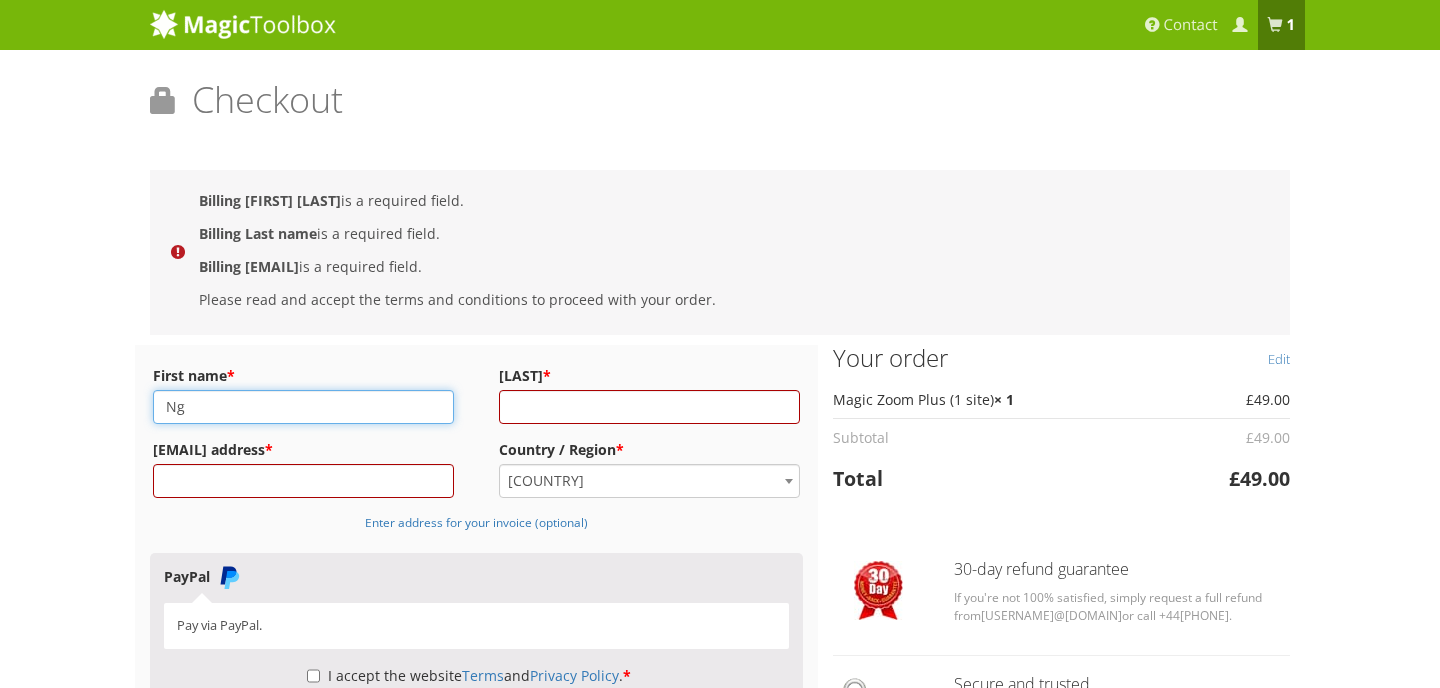 type on "N" 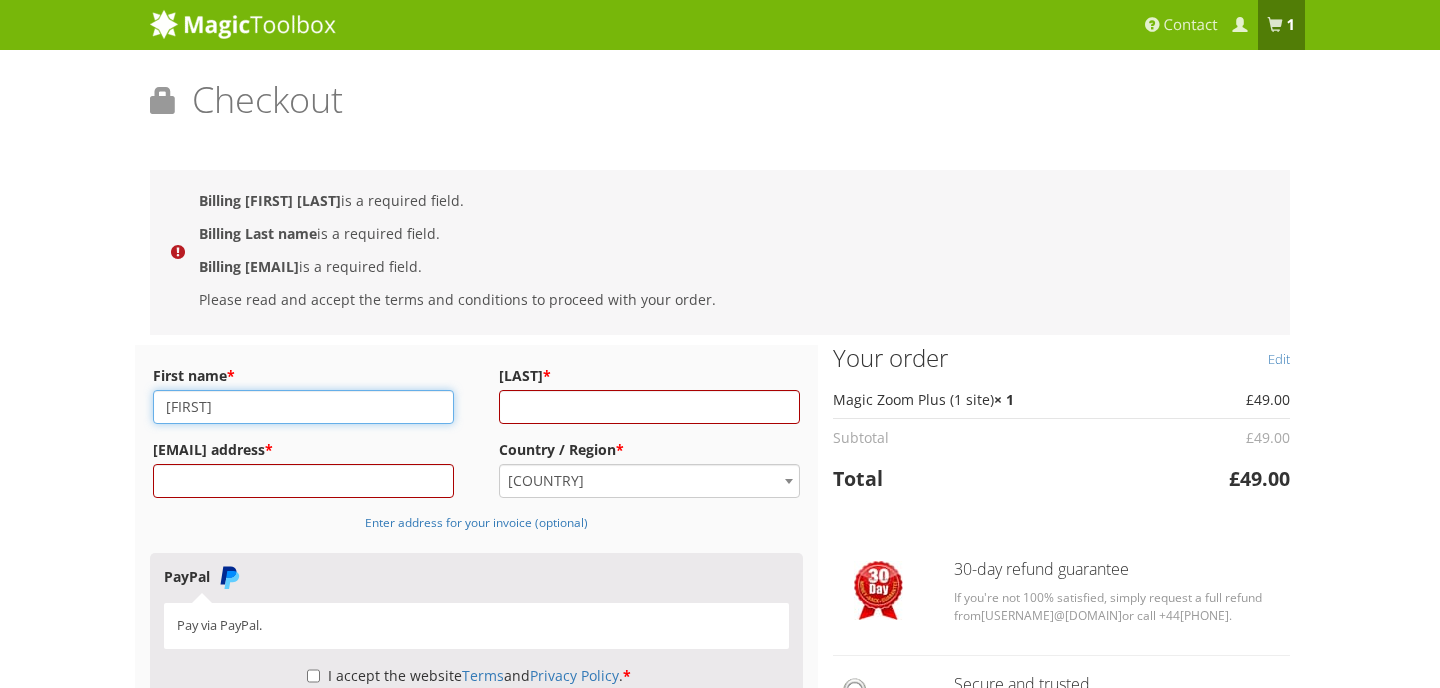 type on "Thuy" 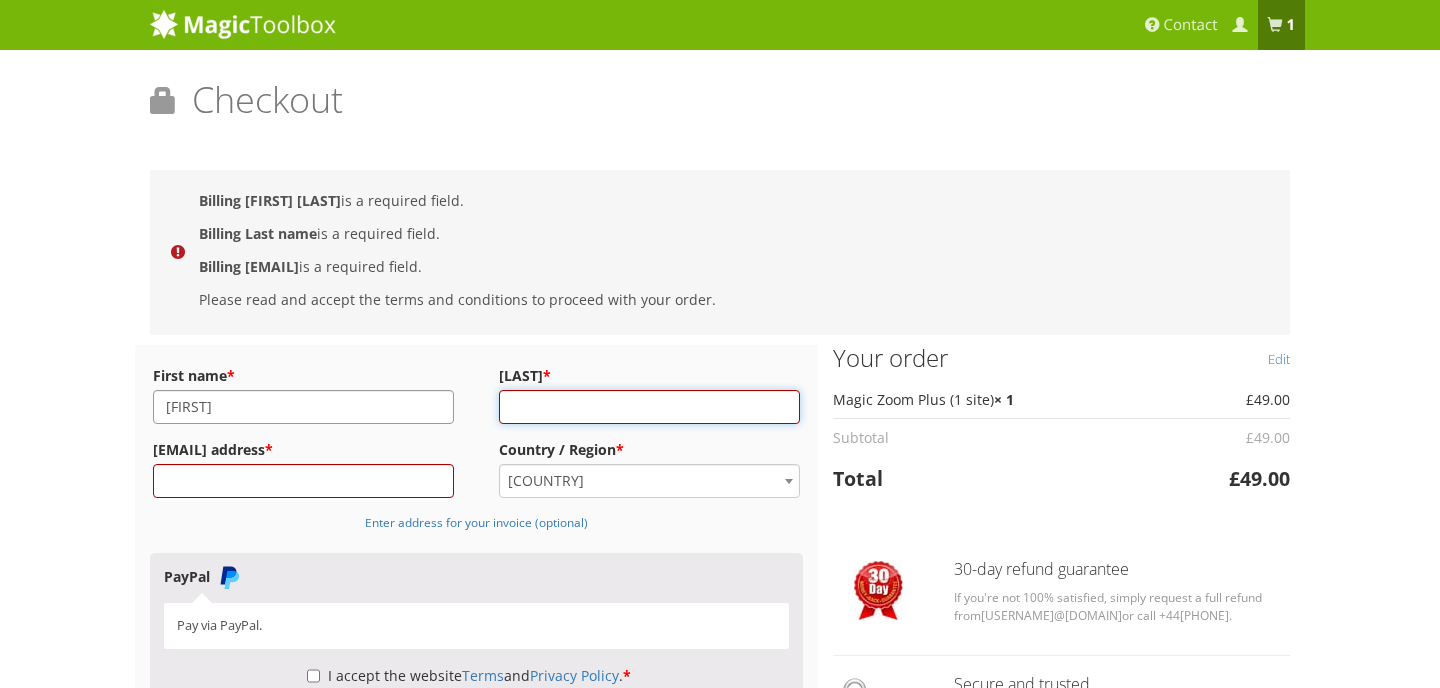 click on "Last name  *" at bounding box center [649, 407] 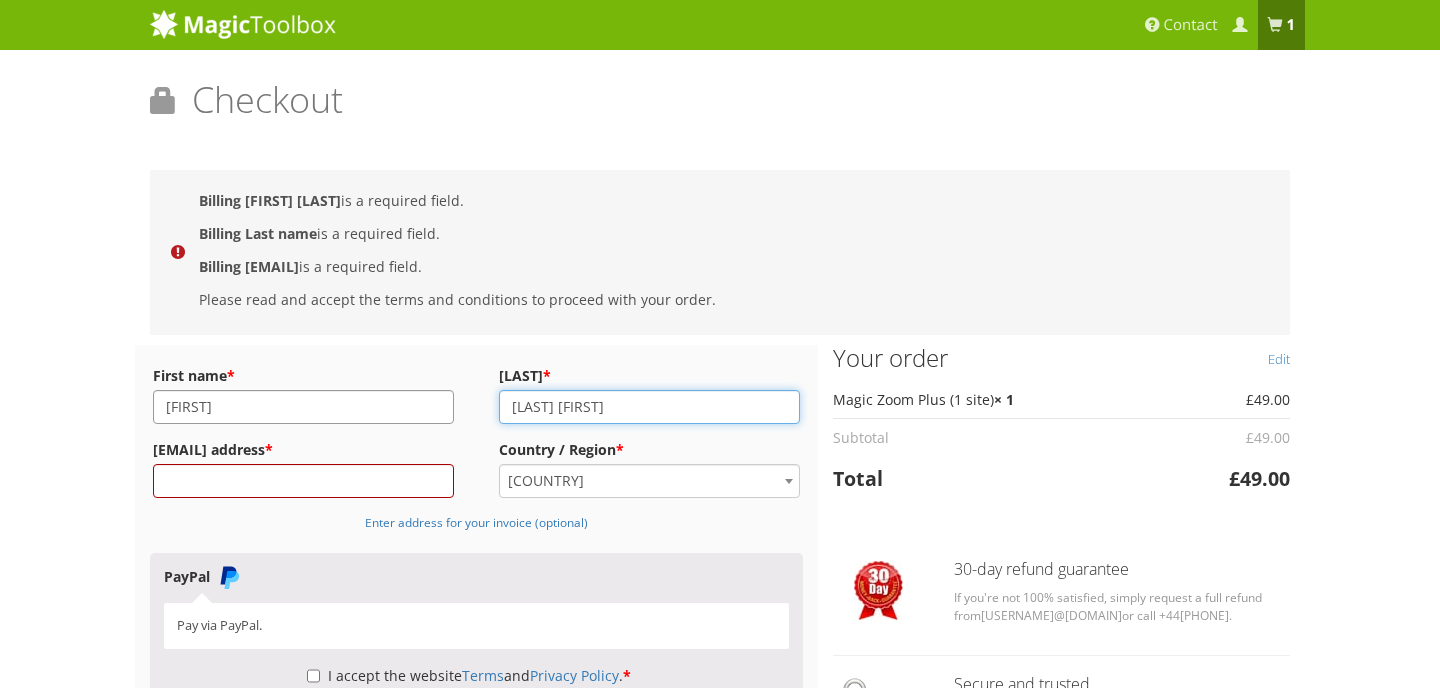 type on "Nguyen Xuan" 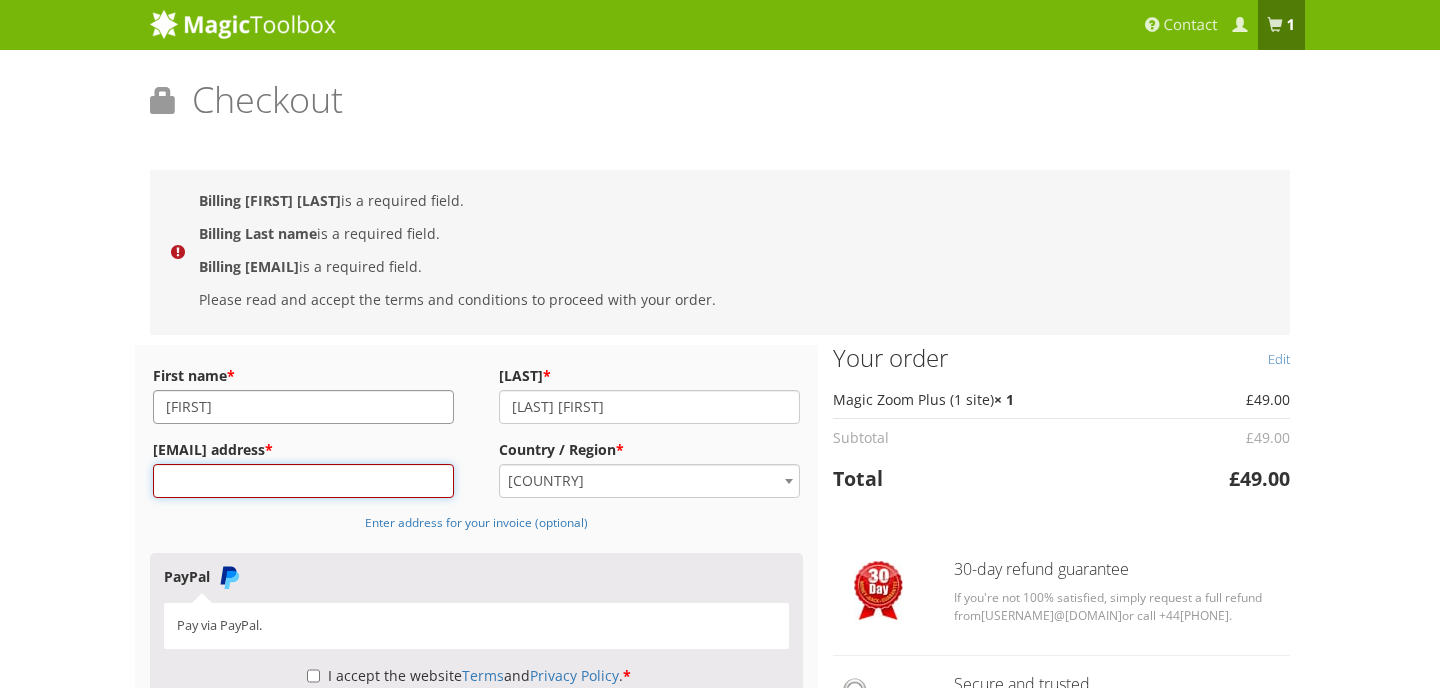 click on "Email address  *" at bounding box center (303, 481) 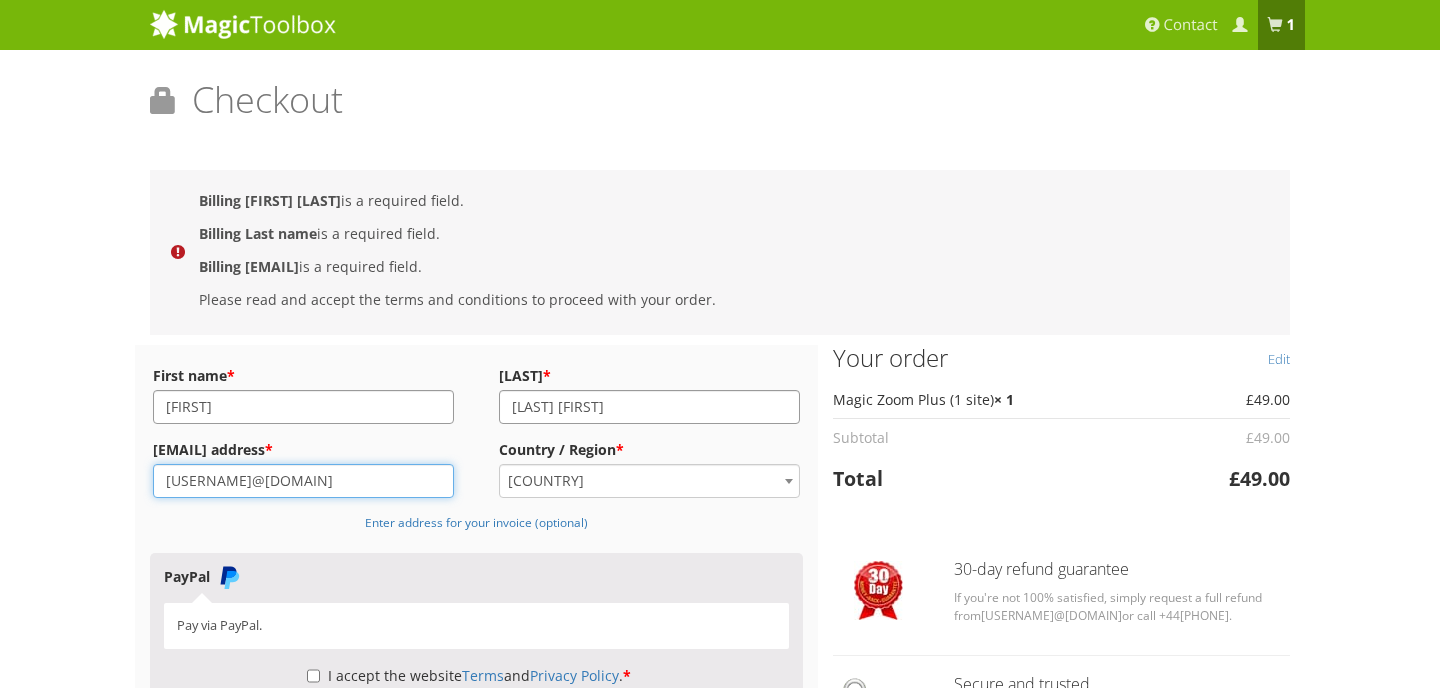 type on "thuynx96@gmail.com" 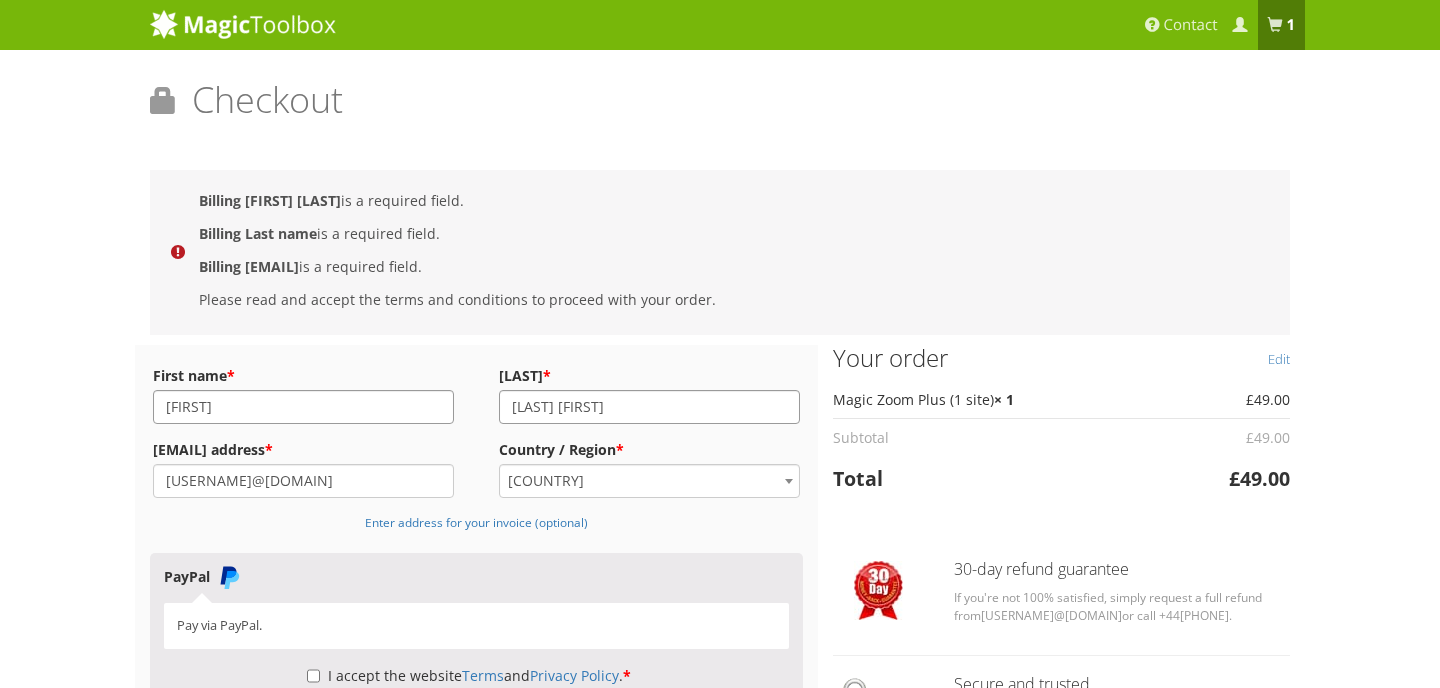 click on "Vietnam" at bounding box center (649, 481) 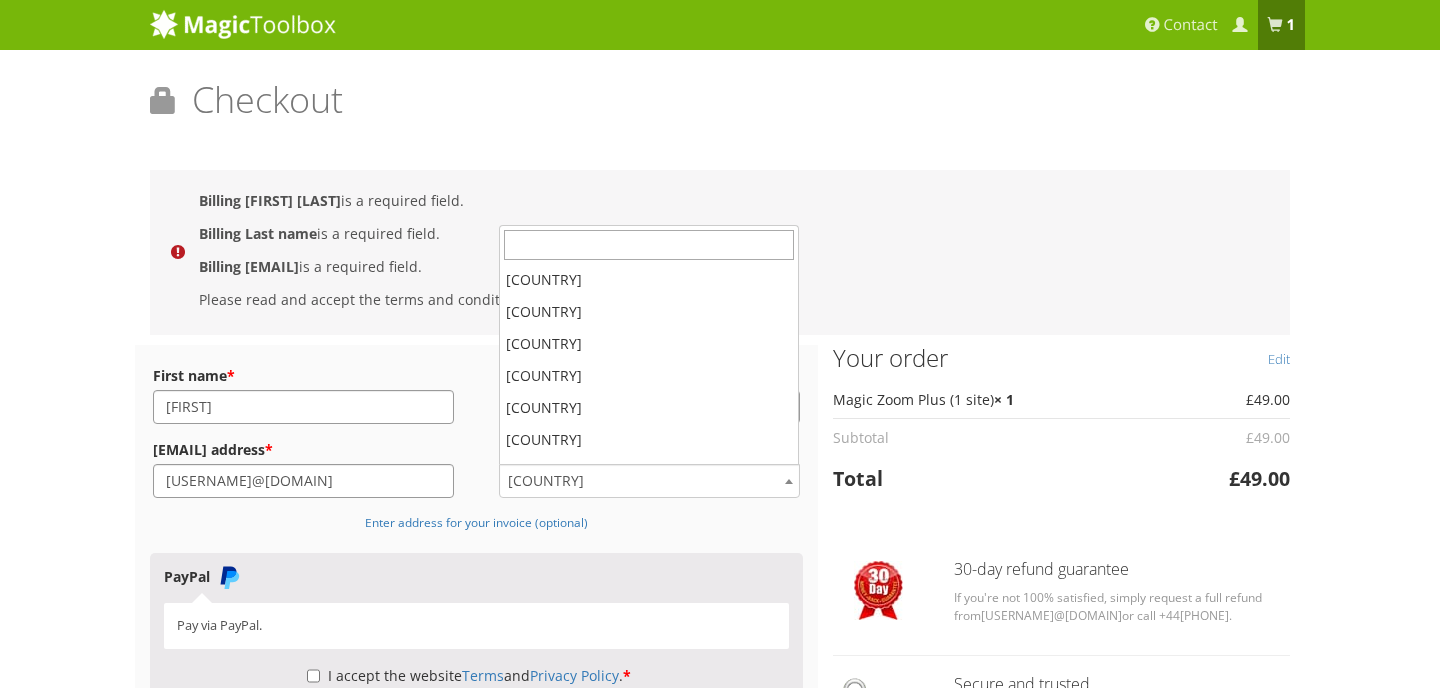 scroll, scrollTop: 7680, scrollLeft: 0, axis: vertical 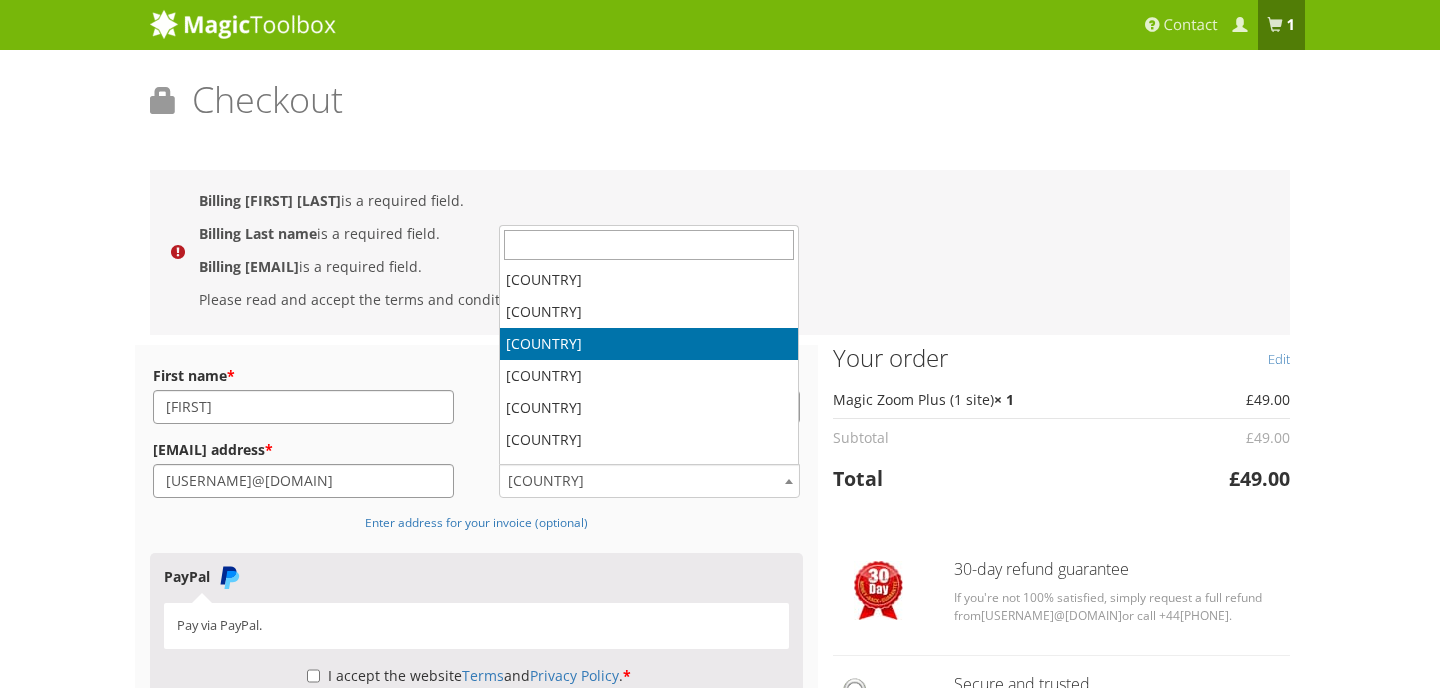click on "Enter address for your invoice (optional)" at bounding box center [476, 522] 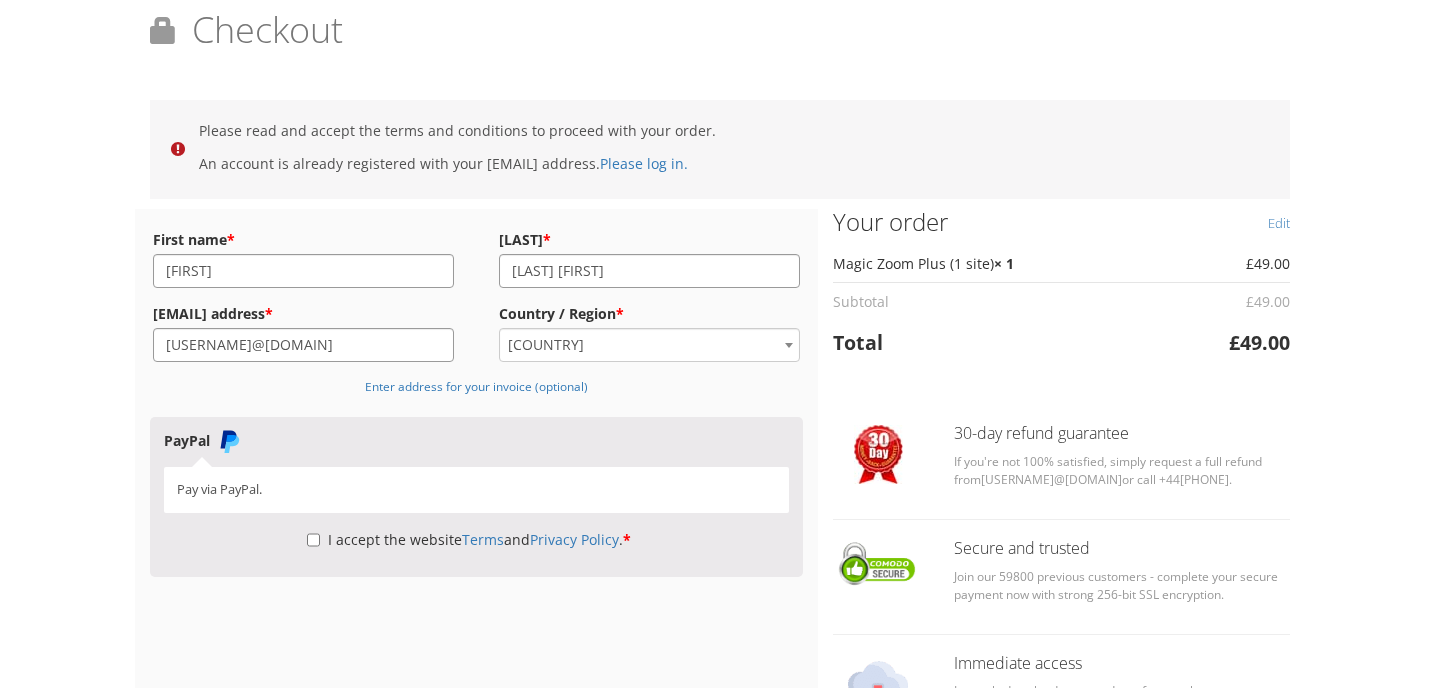 scroll, scrollTop: 69, scrollLeft: 0, axis: vertical 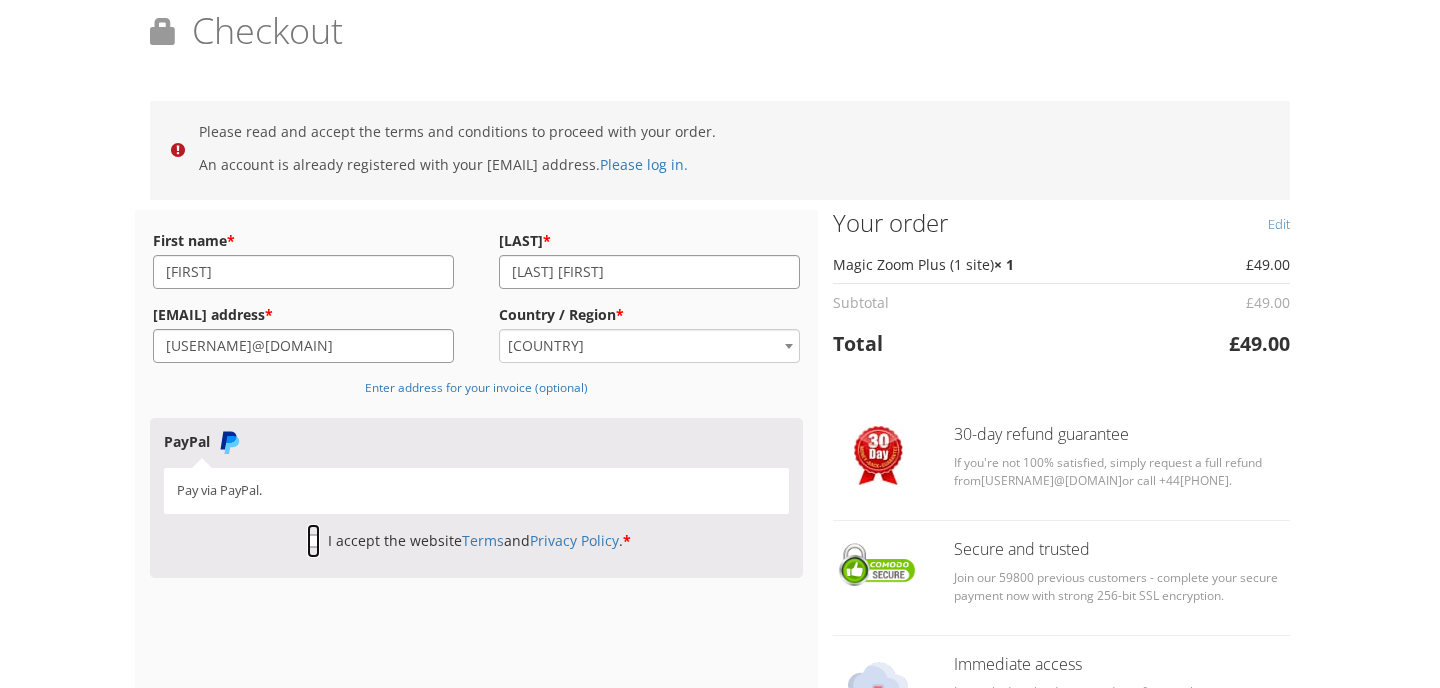 click on "I accept the website  Terms  and  Privacy Policy .  *" at bounding box center [313, 541] 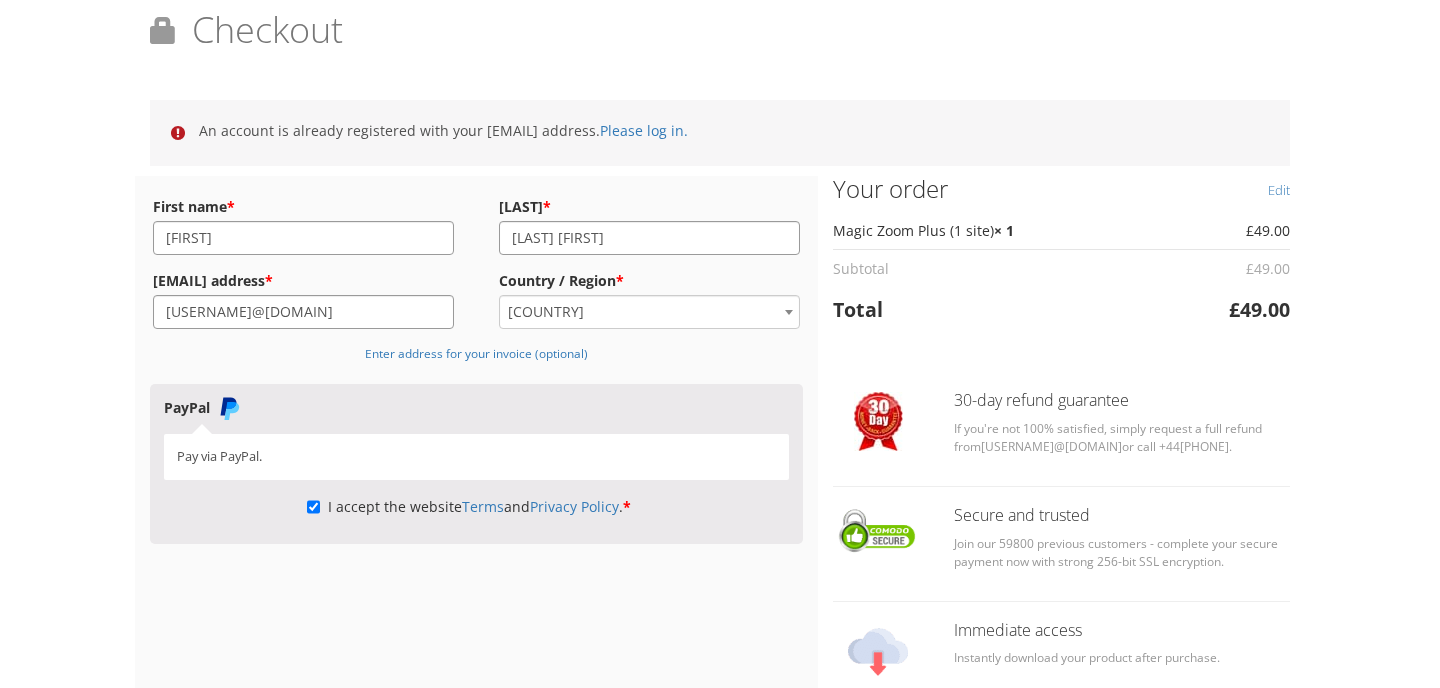 scroll, scrollTop: 69, scrollLeft: 0, axis: vertical 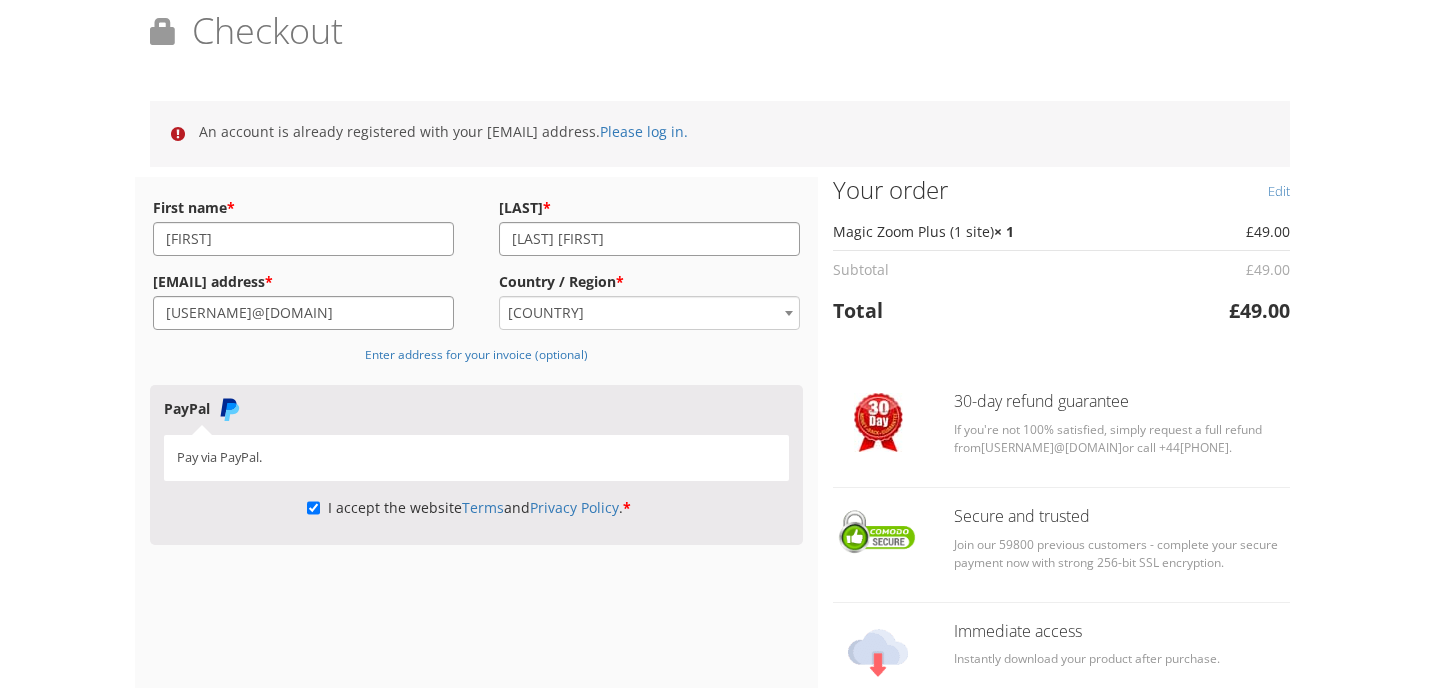 click on "Checkout
Returning customer?  Click here to login" at bounding box center [720, 38] 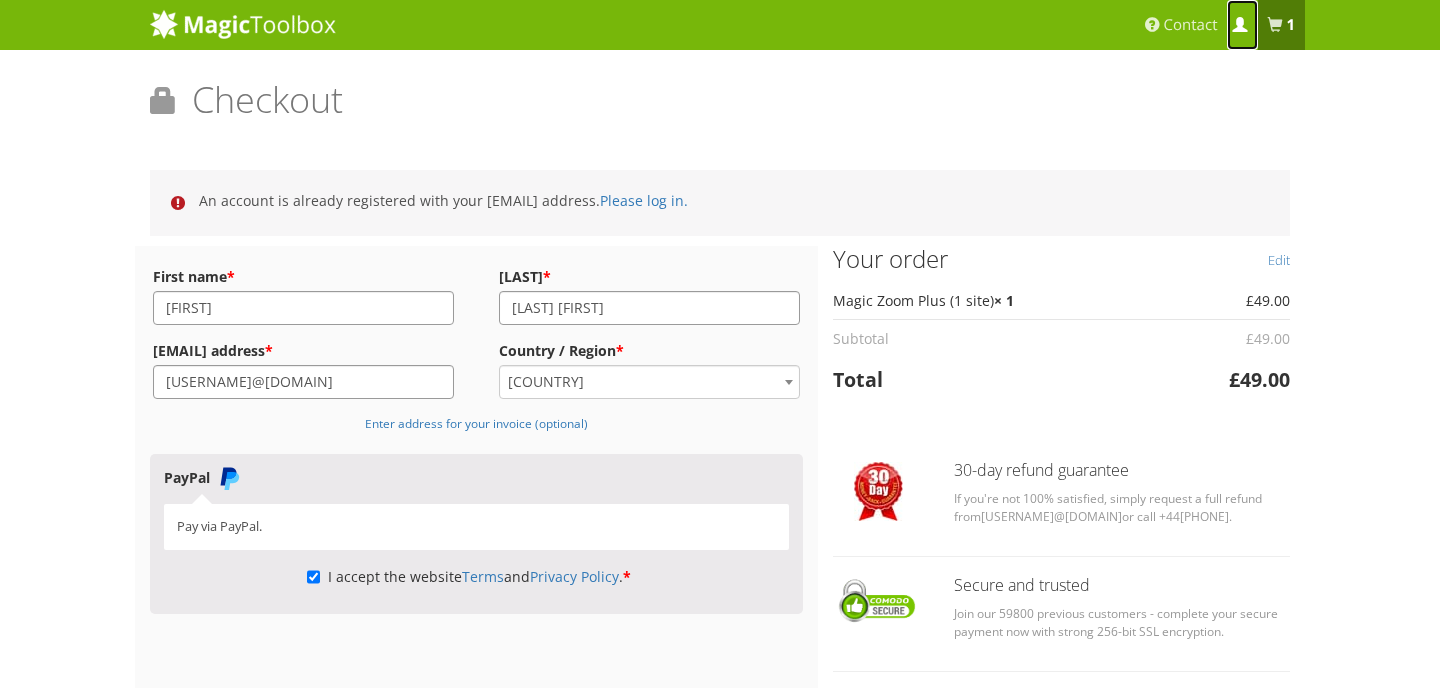 click at bounding box center [1239, 25] 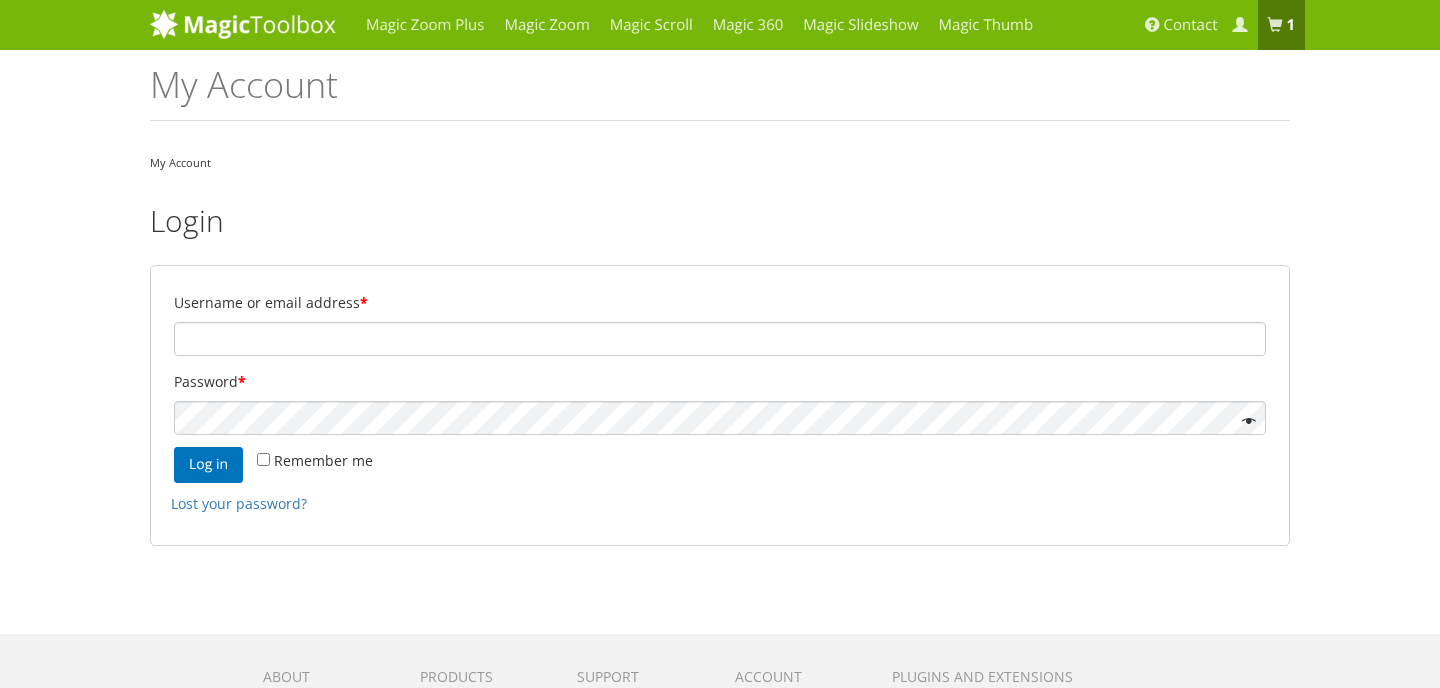 scroll, scrollTop: 0, scrollLeft: 0, axis: both 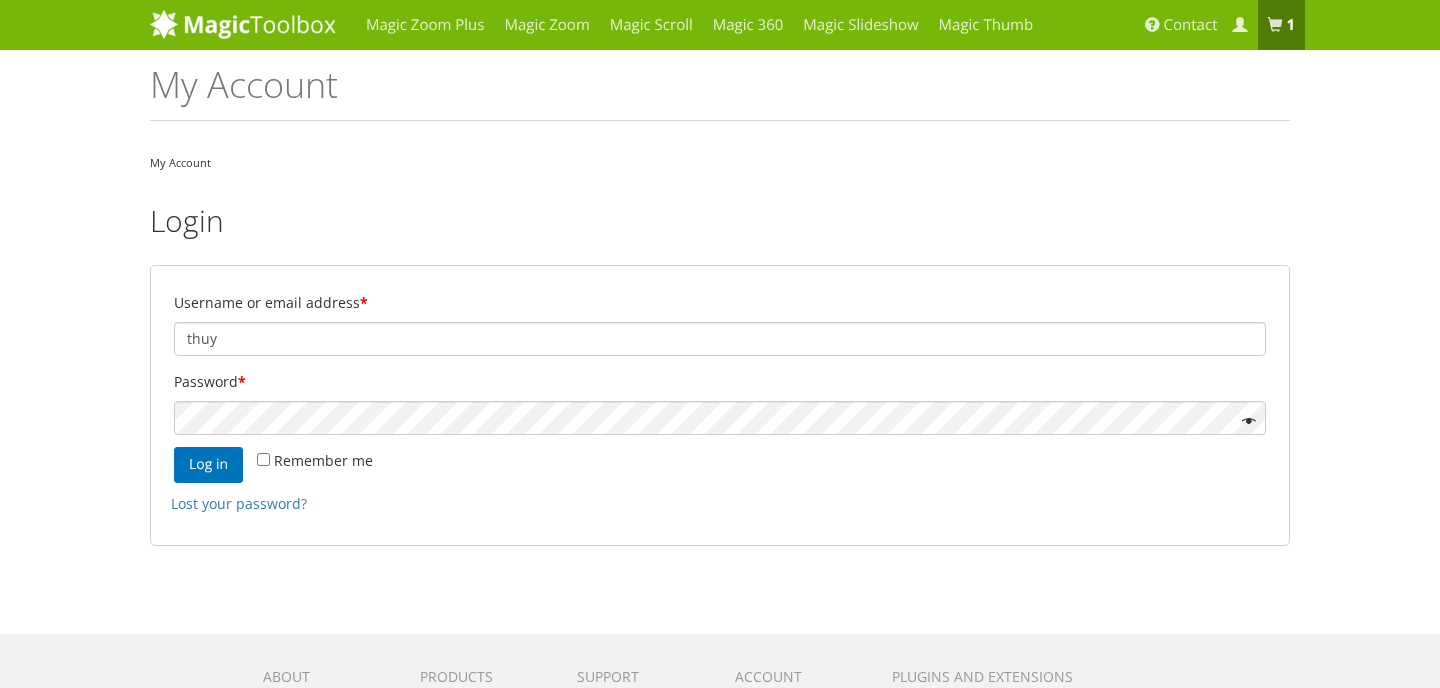 type on "[EMAIL]" 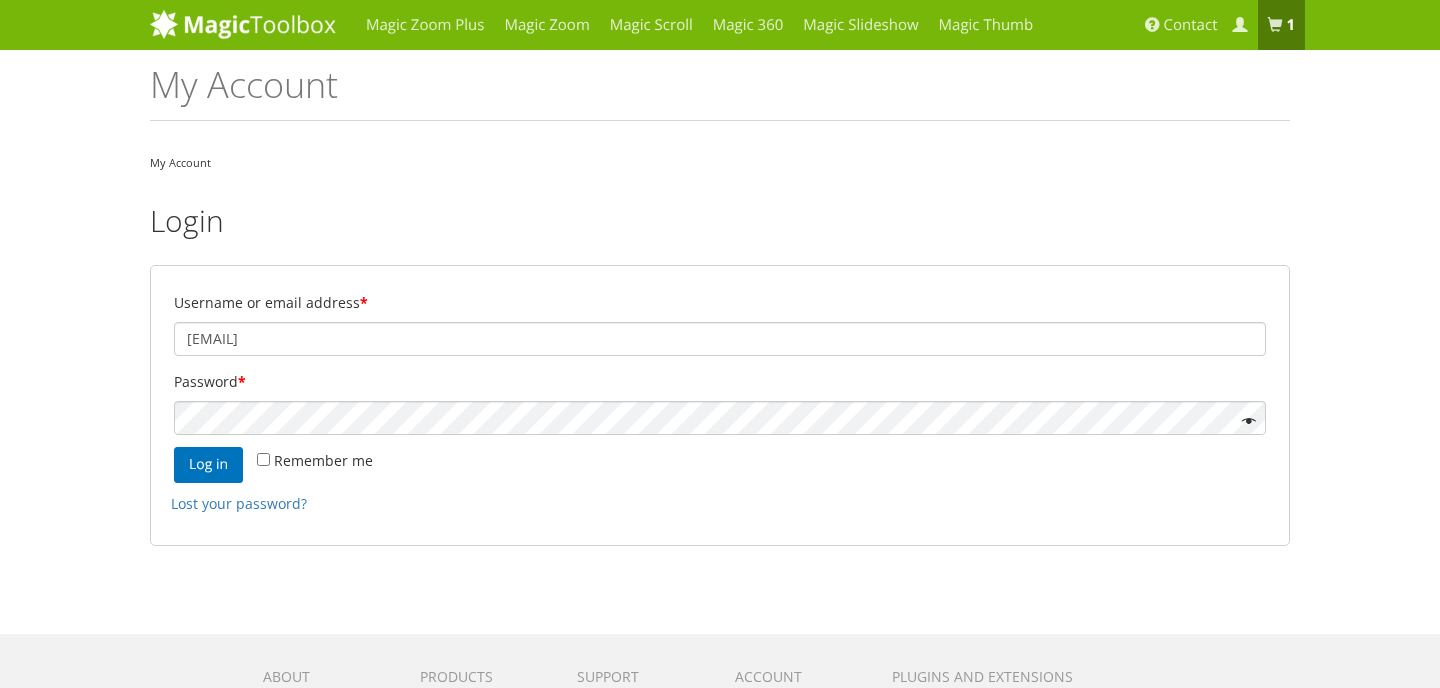 click at bounding box center [1245, 421] 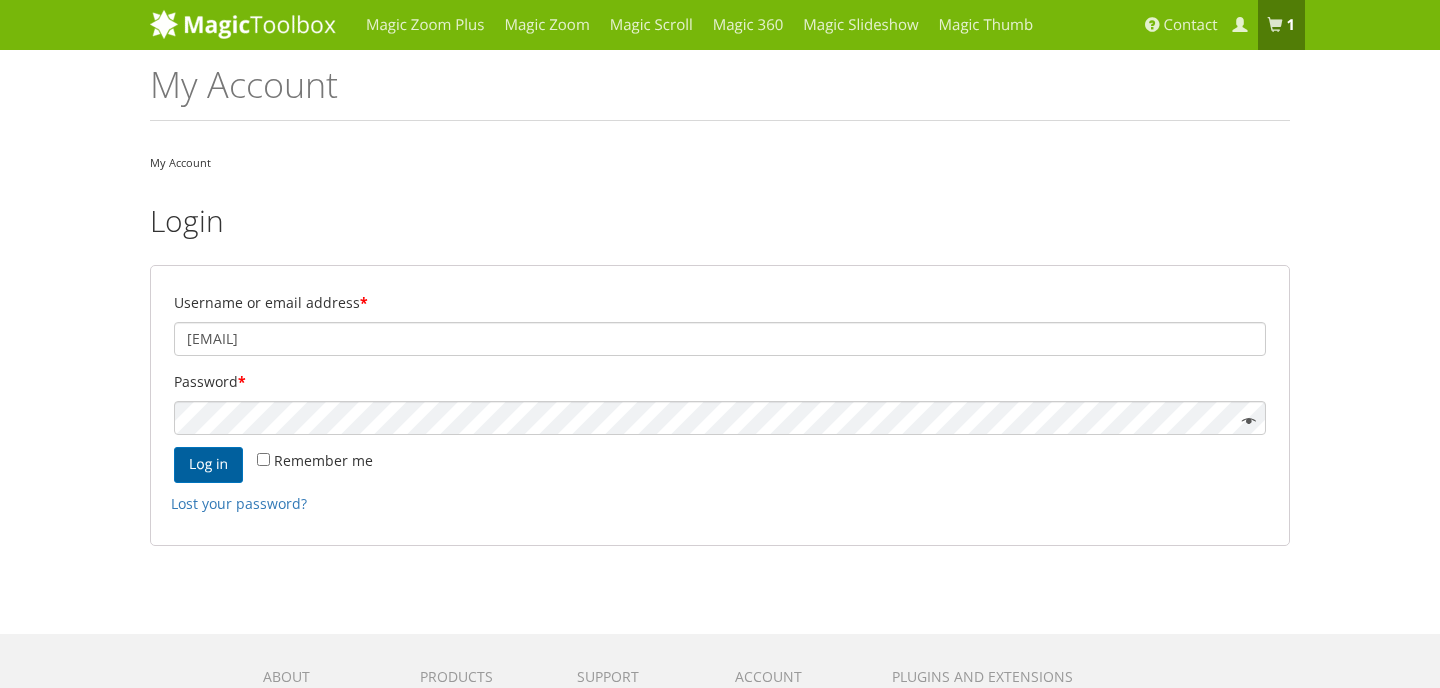 click on "Log in" at bounding box center (208, 465) 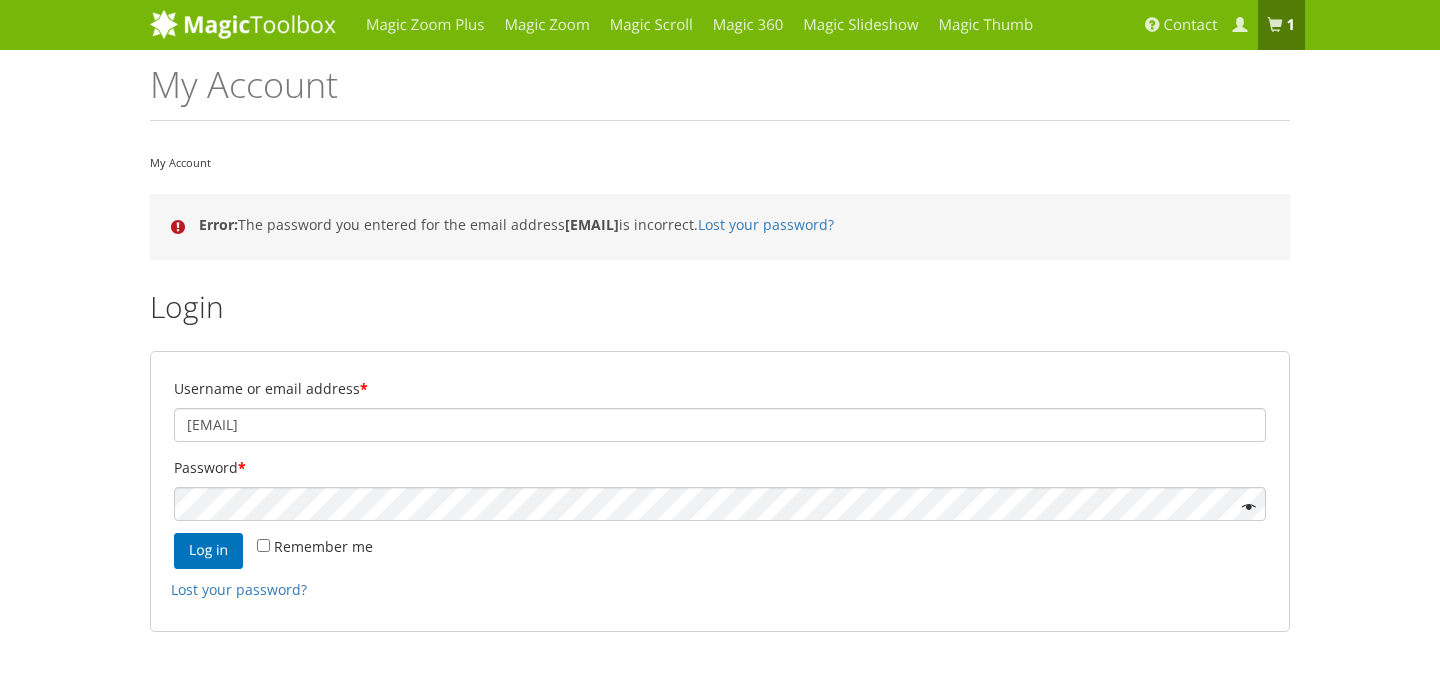 scroll, scrollTop: 0, scrollLeft: 0, axis: both 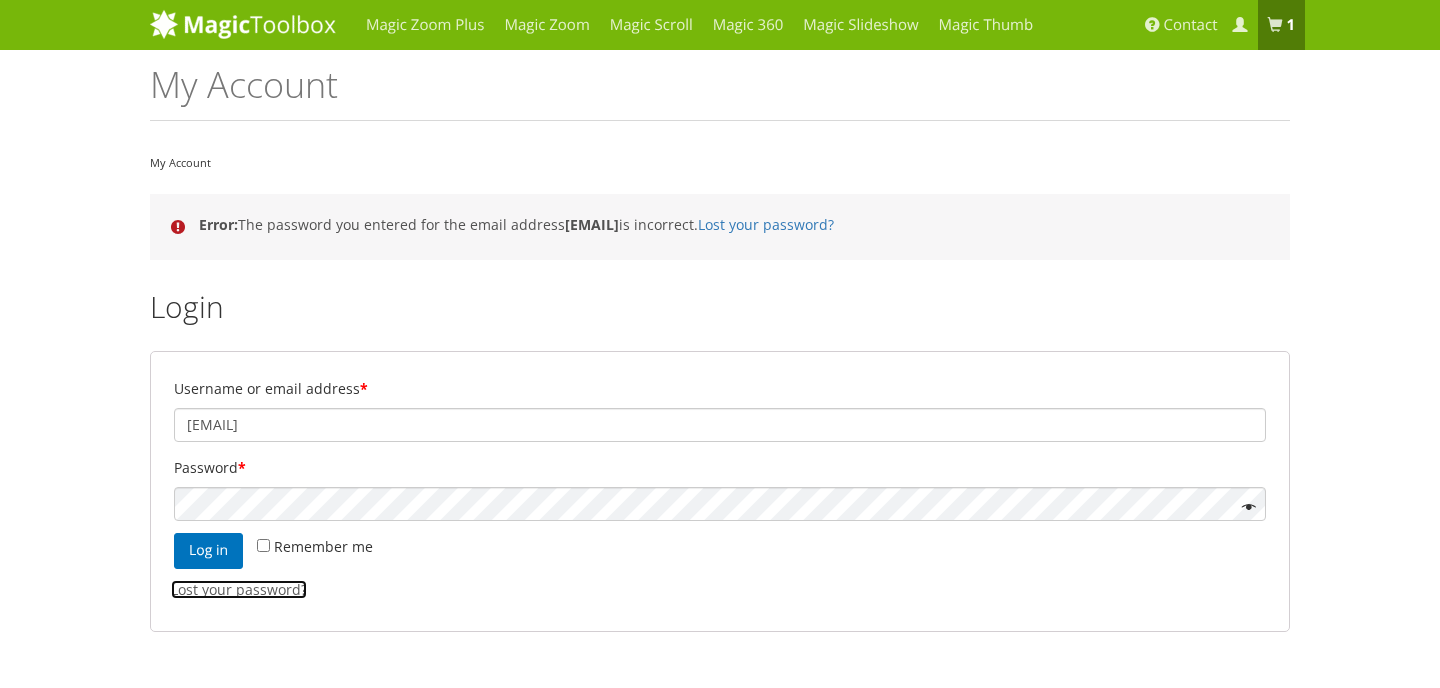 click on "Lost your password?" at bounding box center [239, 589] 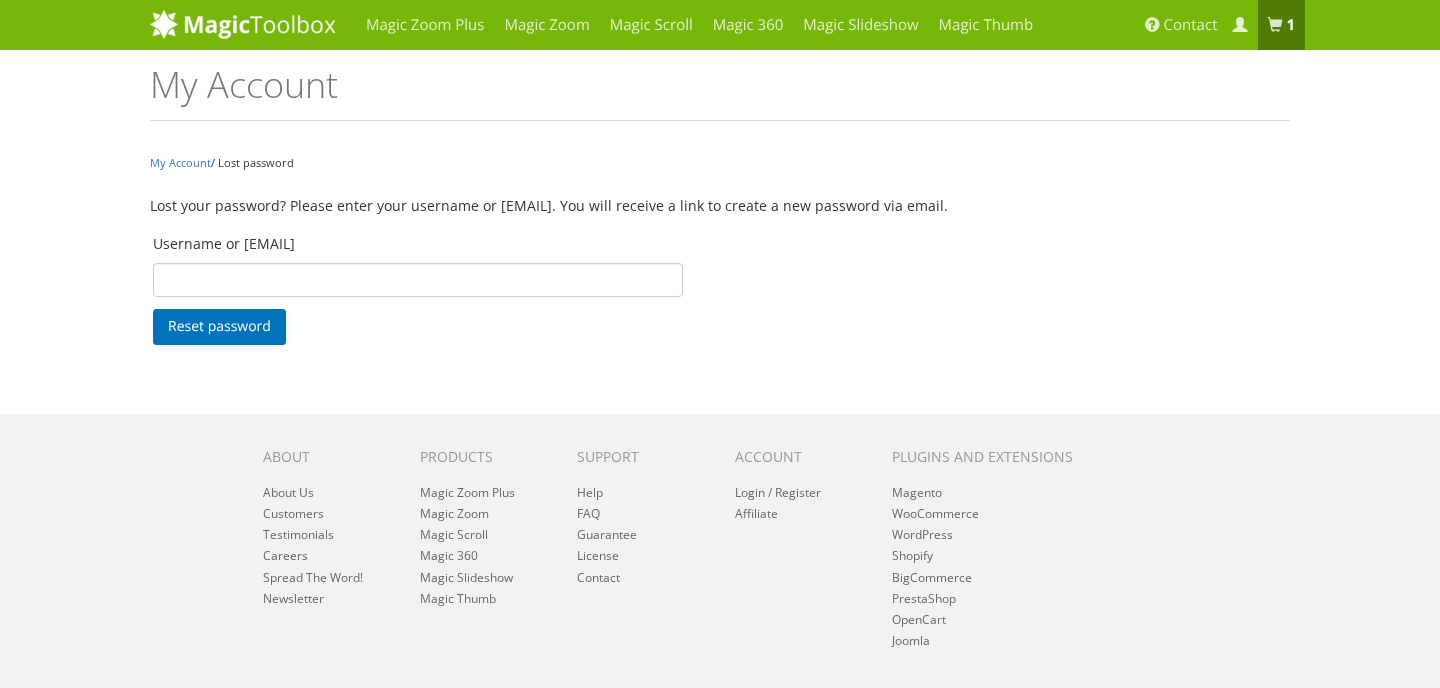 scroll, scrollTop: 0, scrollLeft: 0, axis: both 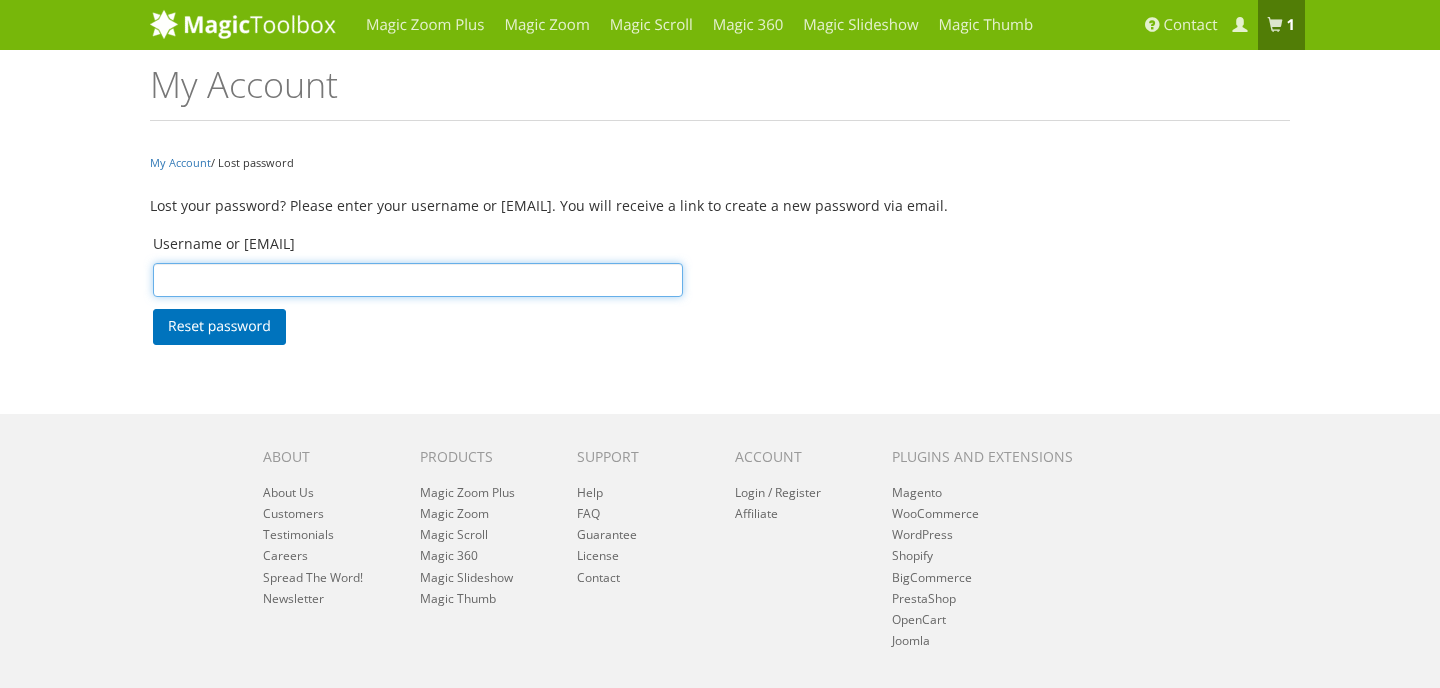 click on "Username or [EMAIL]" at bounding box center (418, 280) 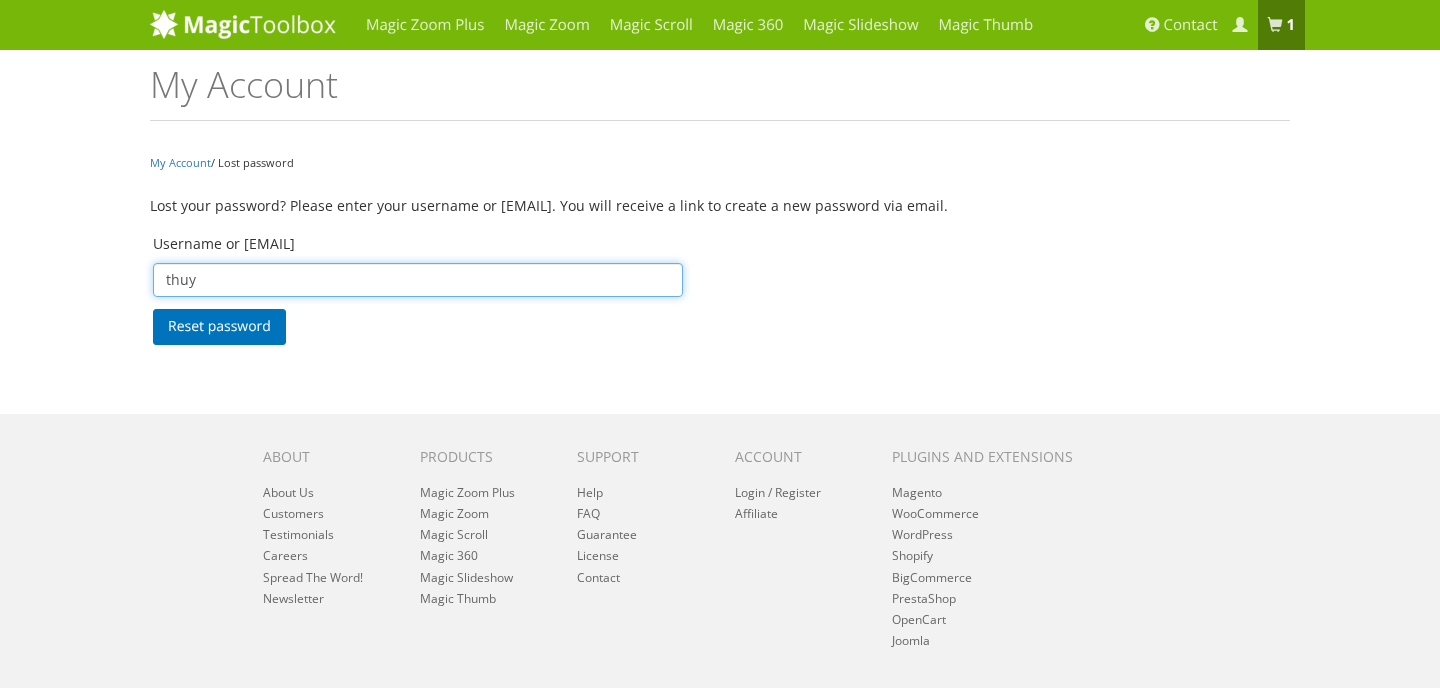 type on "[EMAIL]" 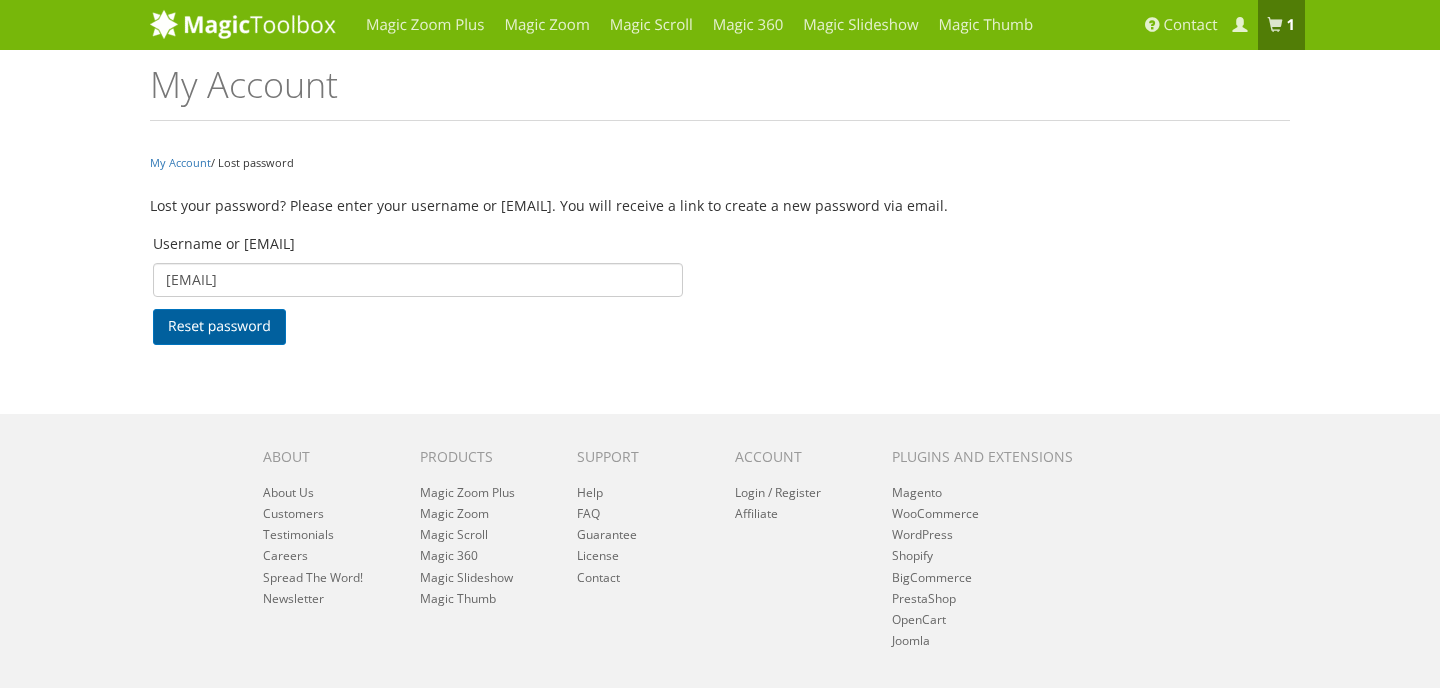 click on "Reset password" at bounding box center [219, 327] 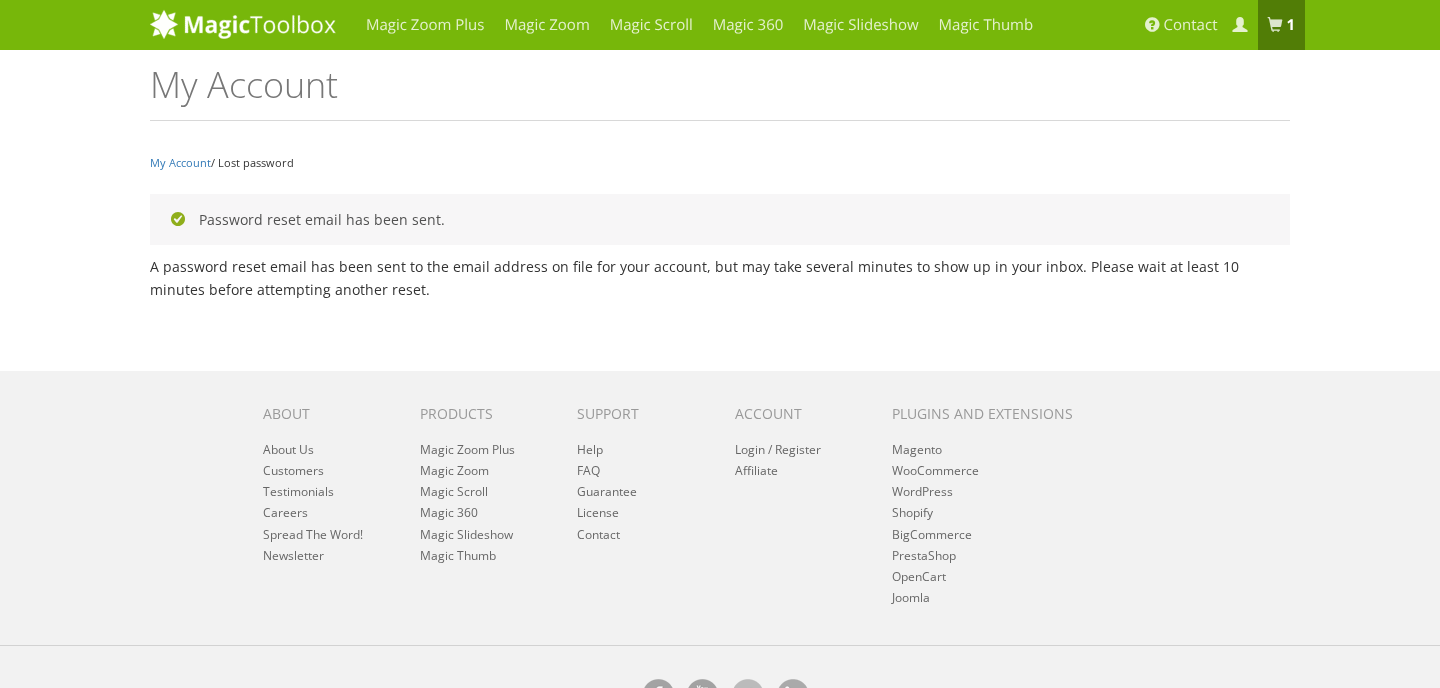 scroll, scrollTop: 0, scrollLeft: 0, axis: both 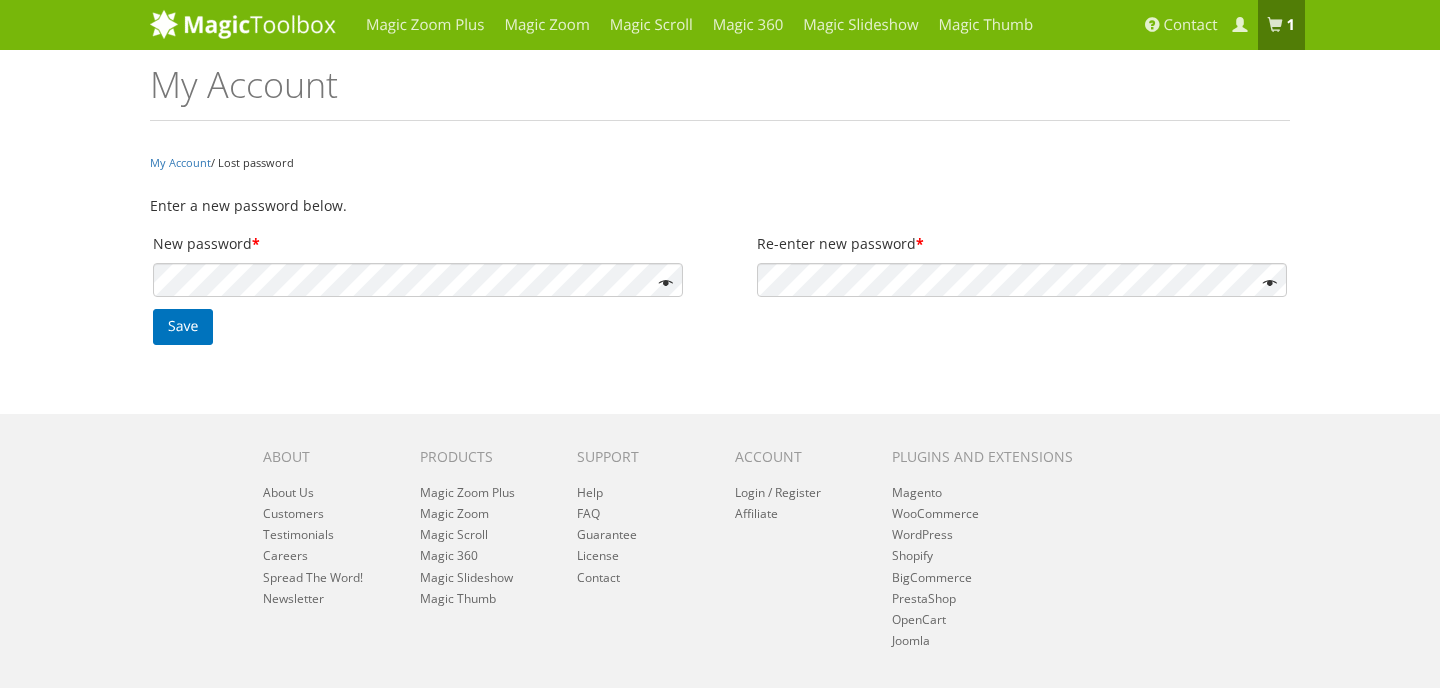 click at bounding box center (661, 283) 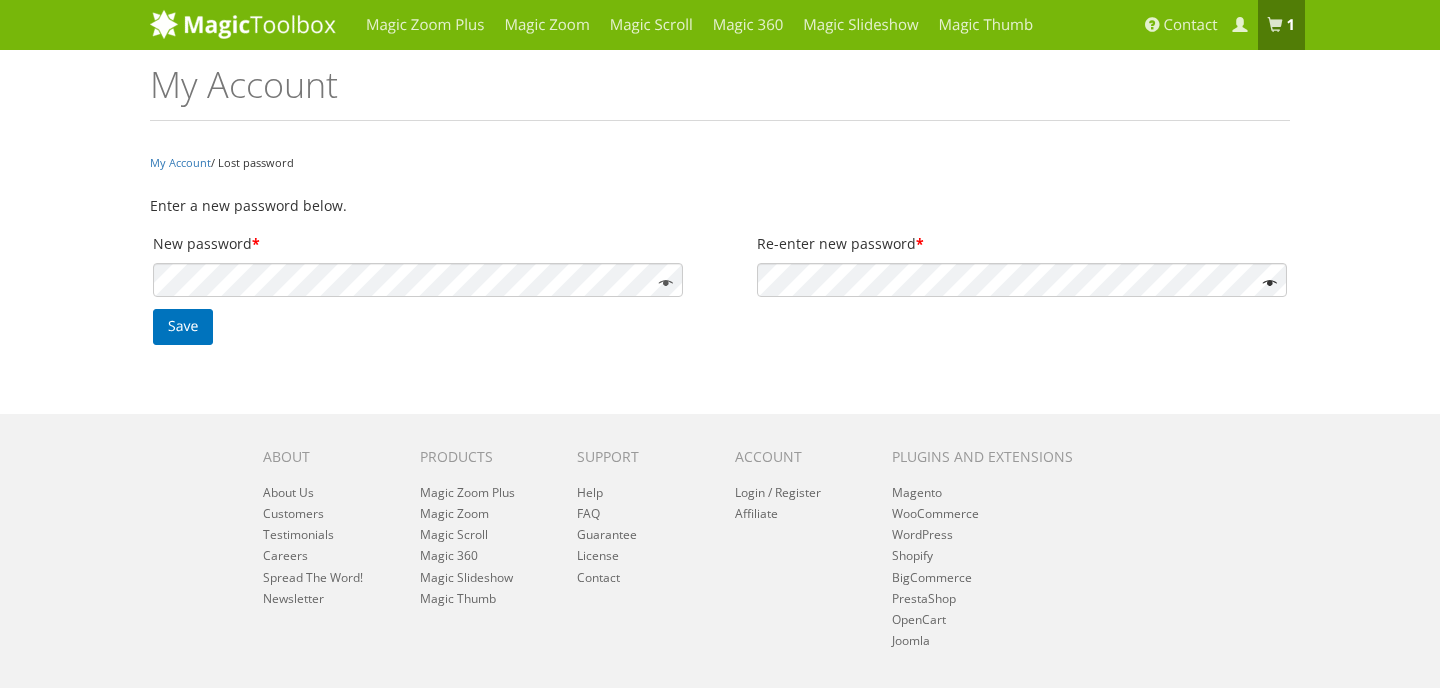 click at bounding box center [1266, 283] 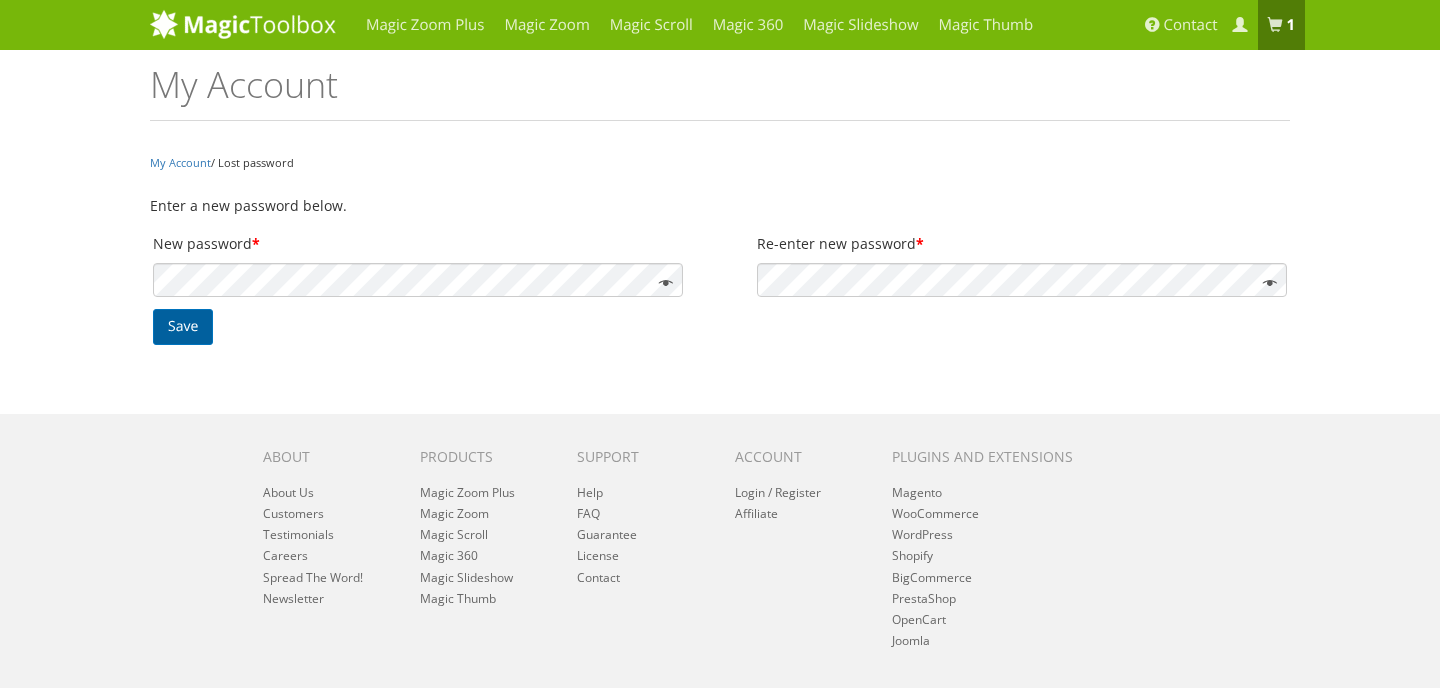 click on "Save" at bounding box center (183, 327) 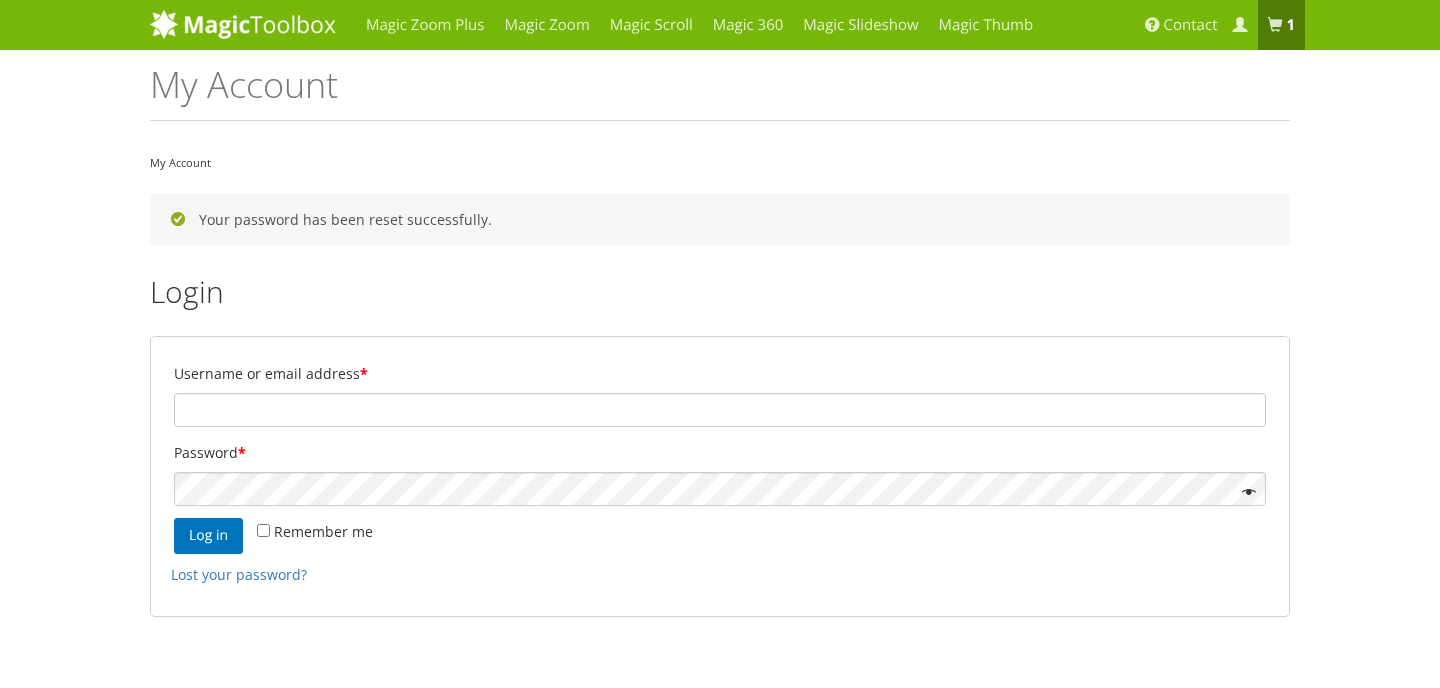 scroll, scrollTop: 0, scrollLeft: 0, axis: both 